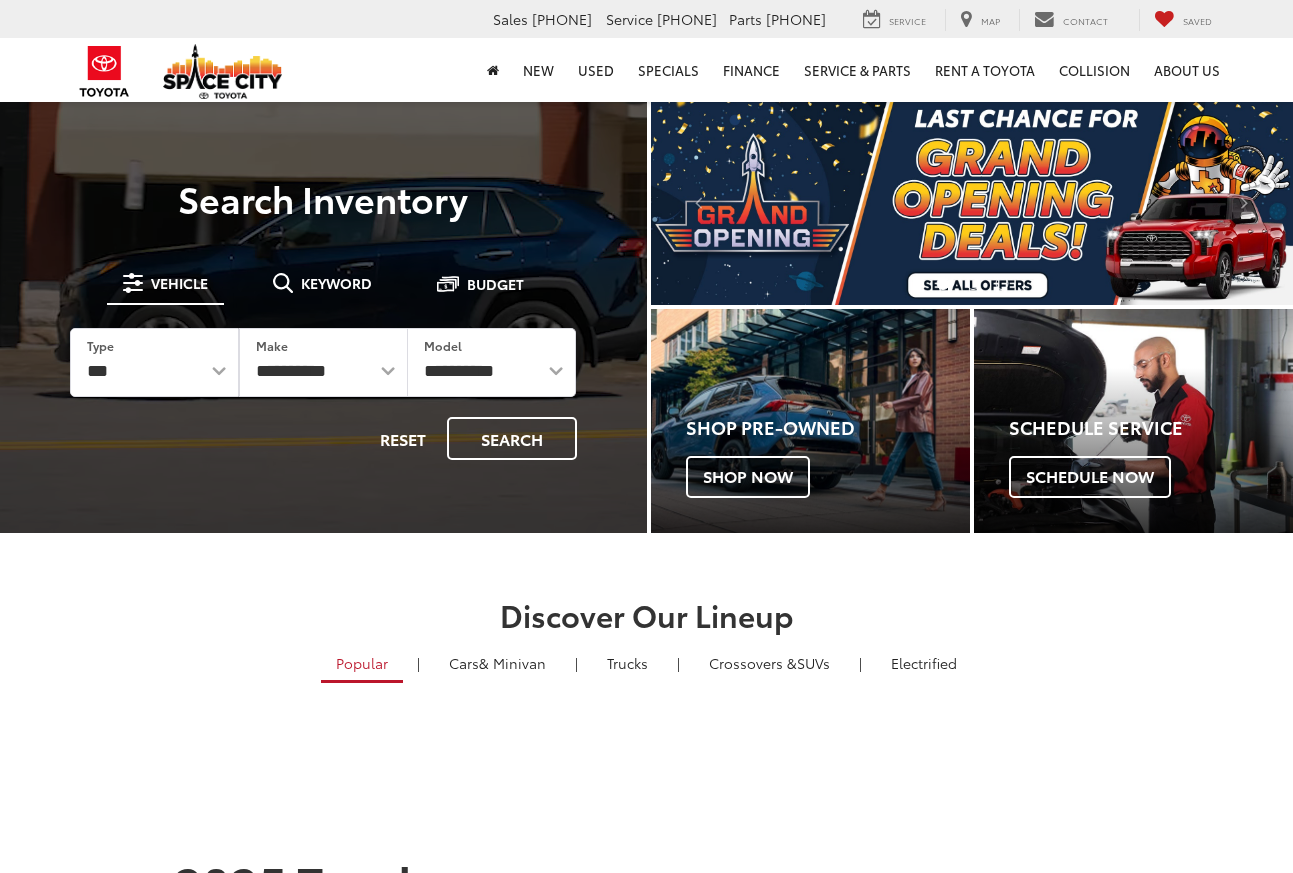 scroll, scrollTop: 0, scrollLeft: 0, axis: both 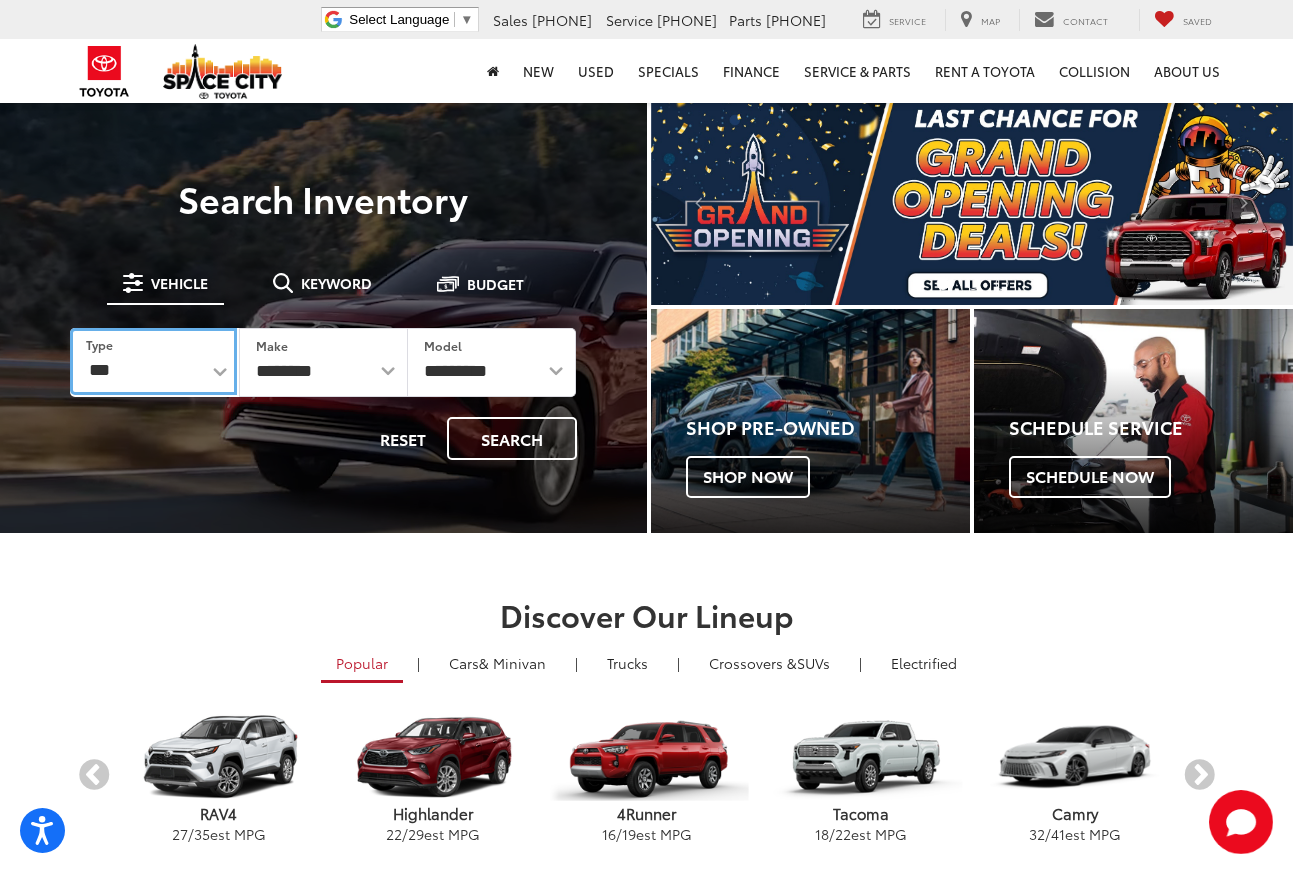 click on "***
***
****
*********" at bounding box center (153, 361) 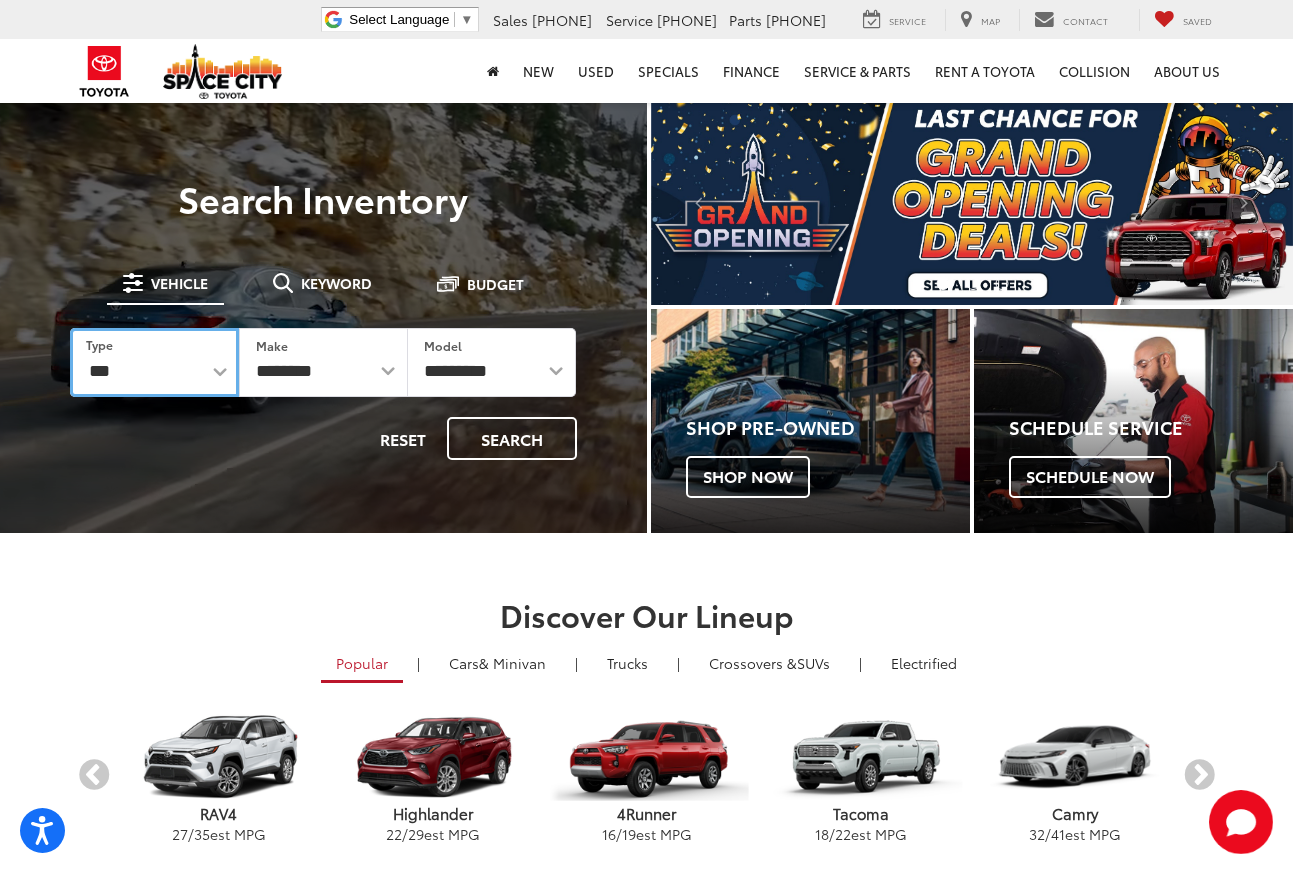 select on "******" 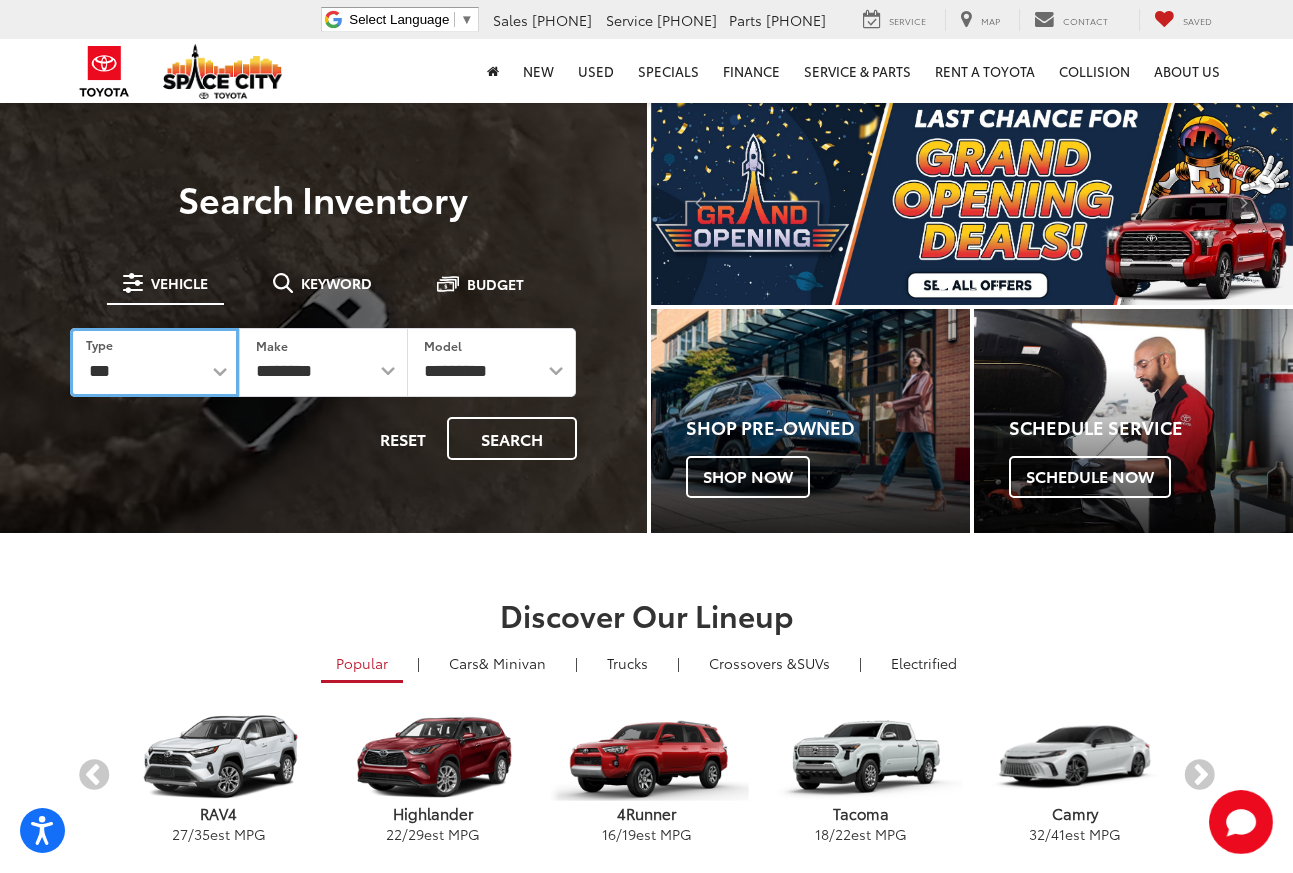 select on "******" 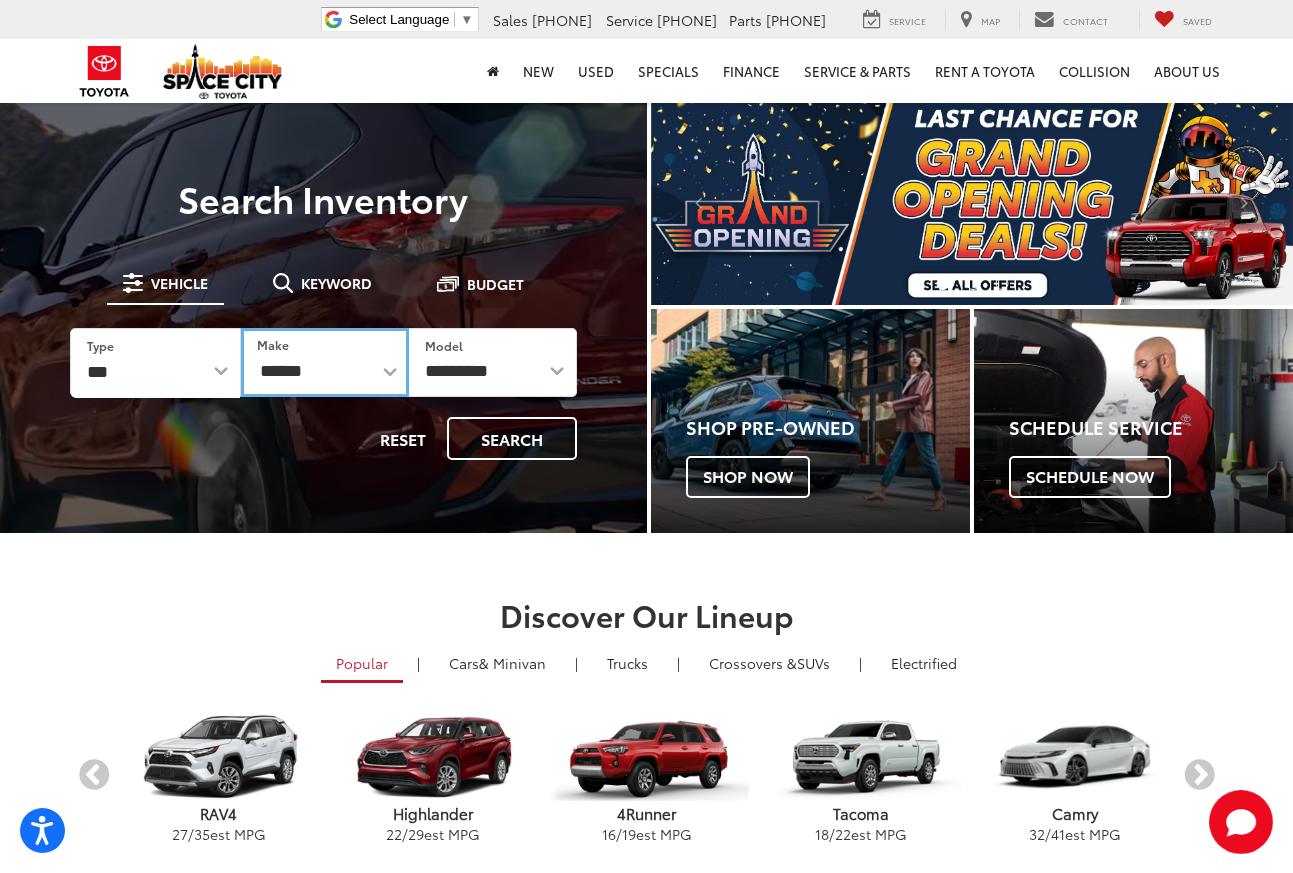 click on "******** ******" at bounding box center (325, 362) 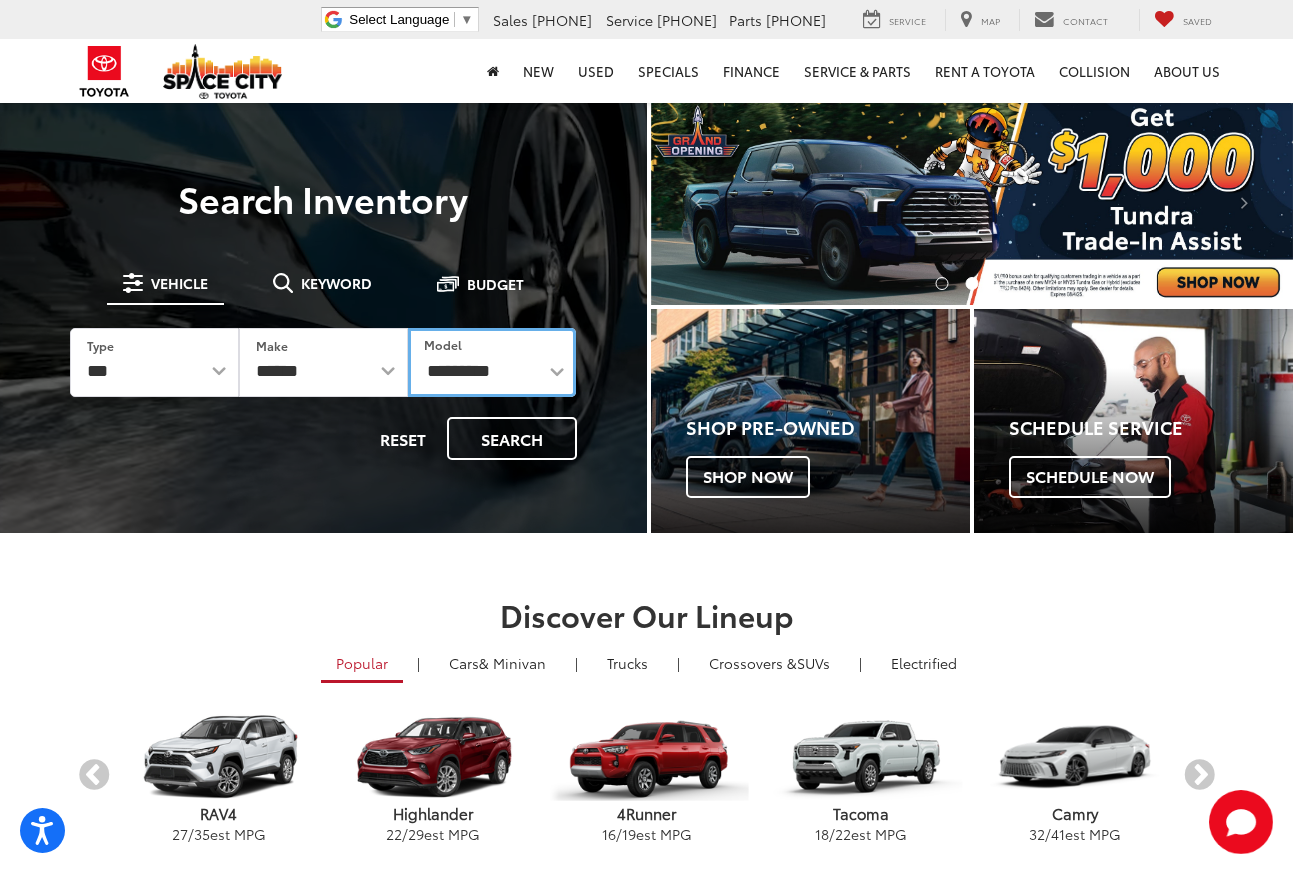 click on "**********" at bounding box center [492, 362] 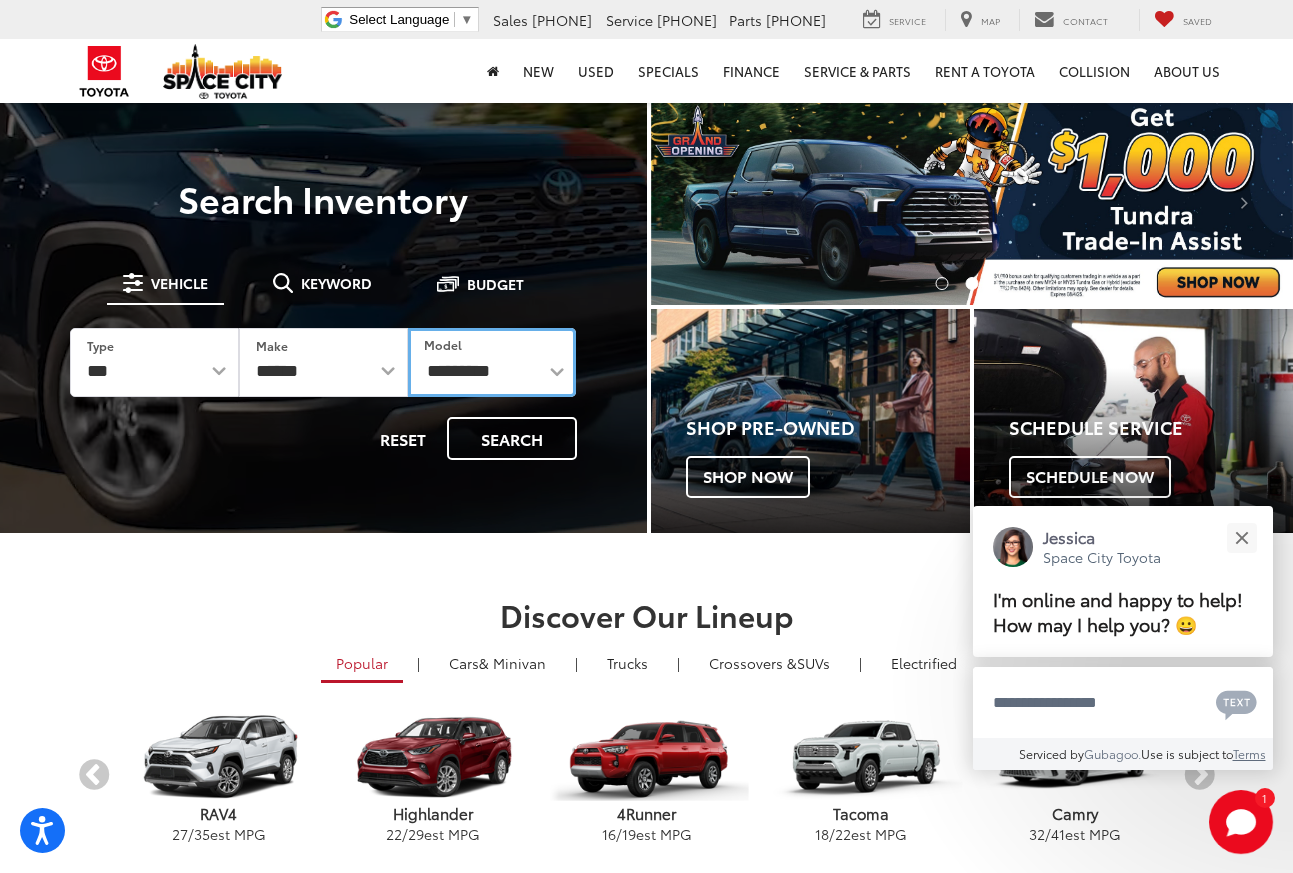 select on "*******" 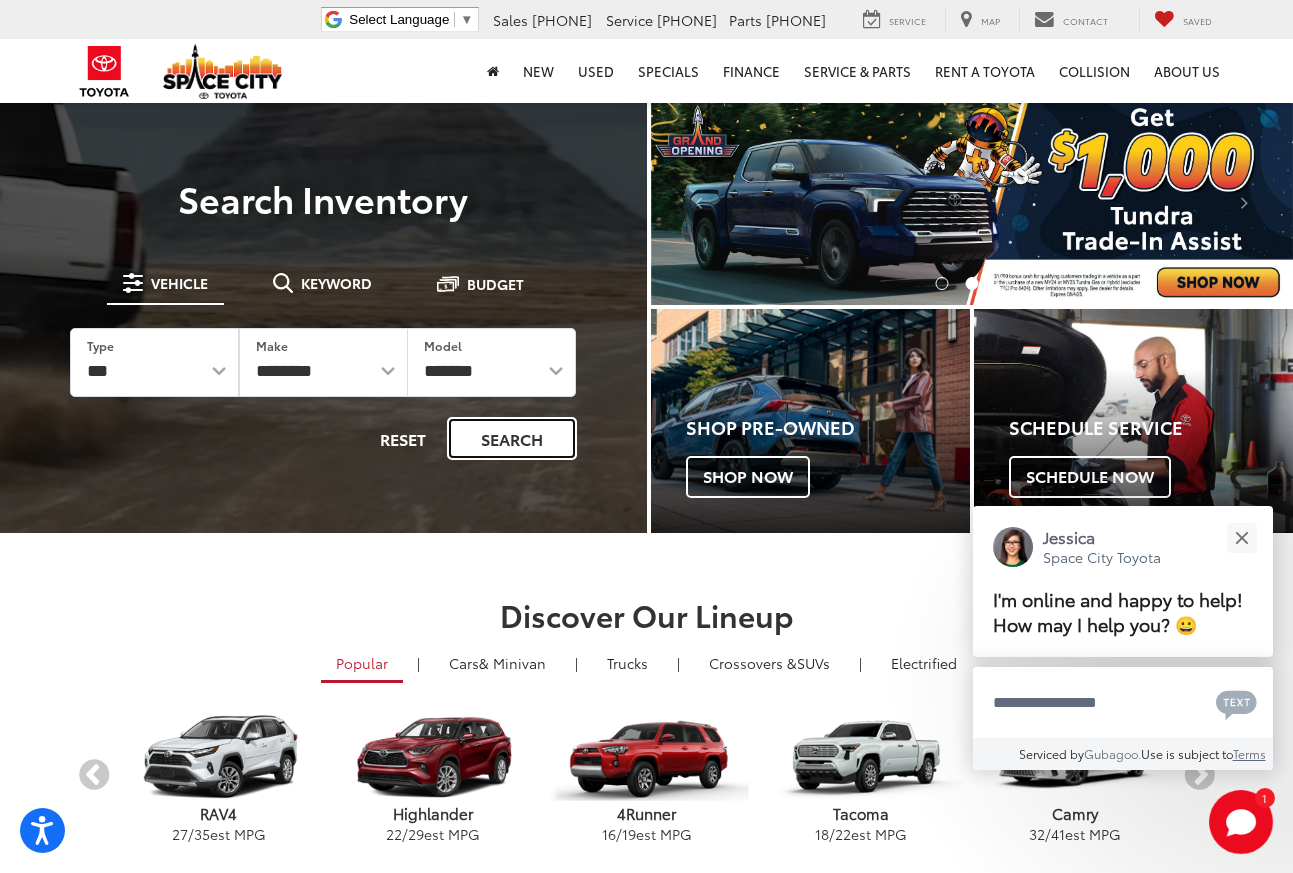 click on "Search" at bounding box center (512, 438) 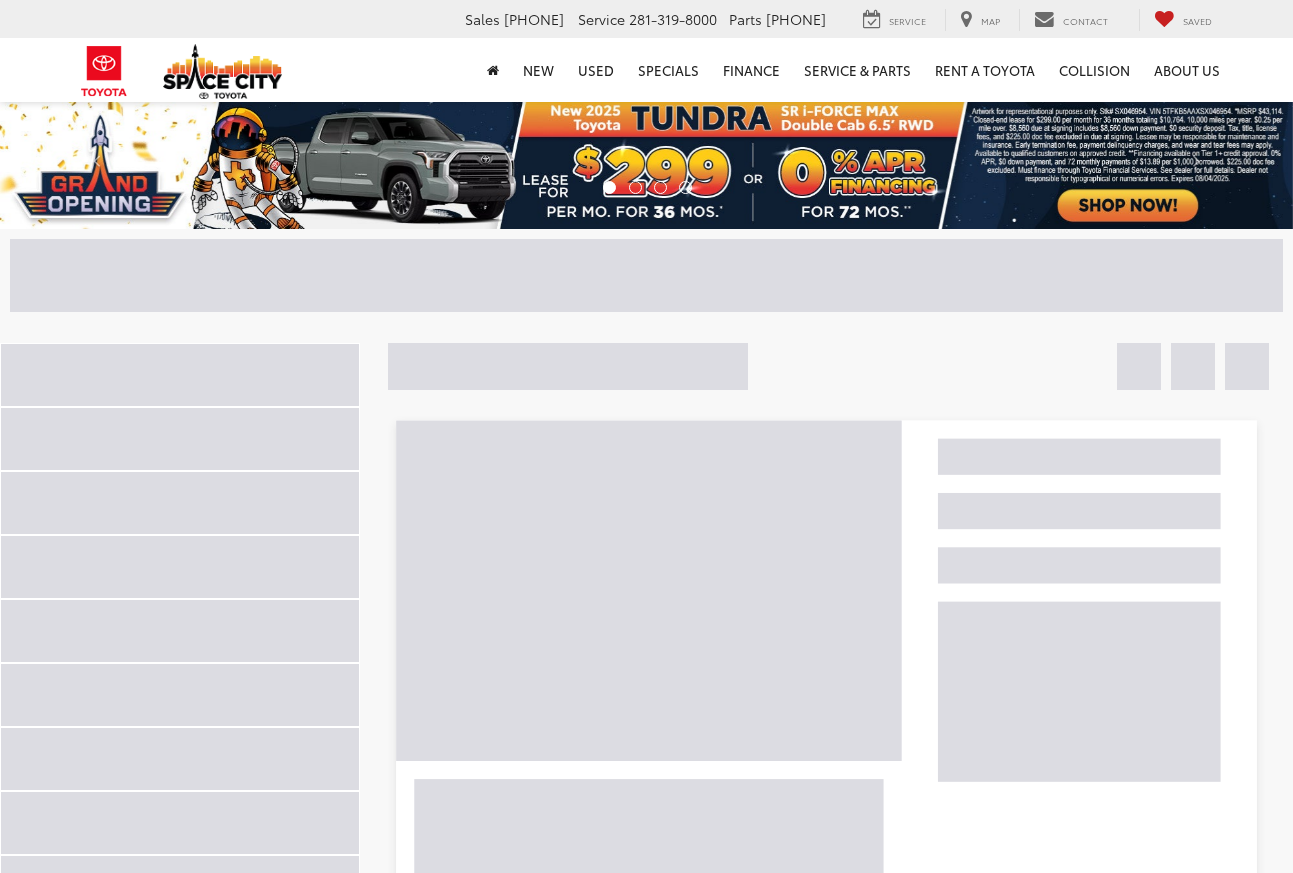 scroll, scrollTop: 0, scrollLeft: 0, axis: both 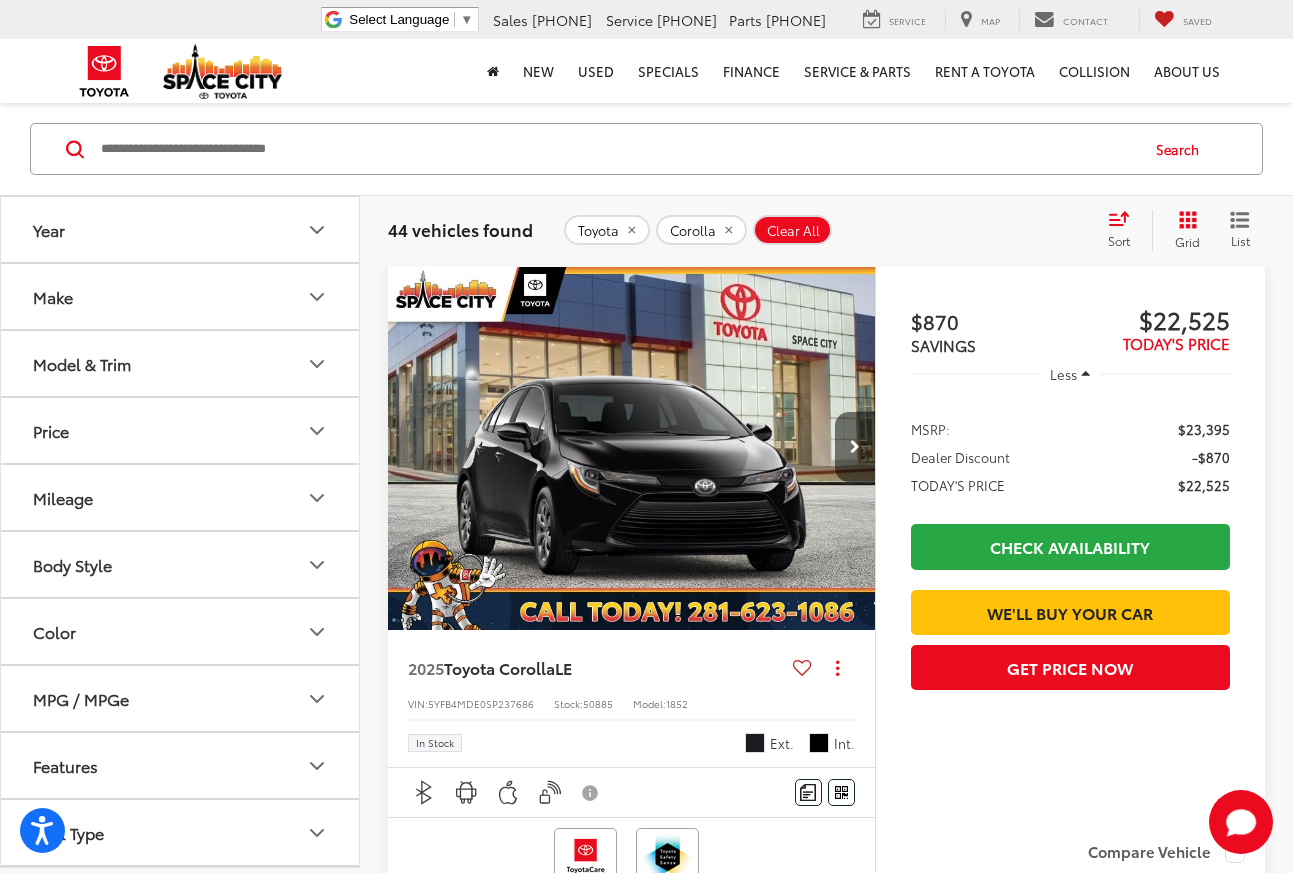 click at bounding box center [855, 447] 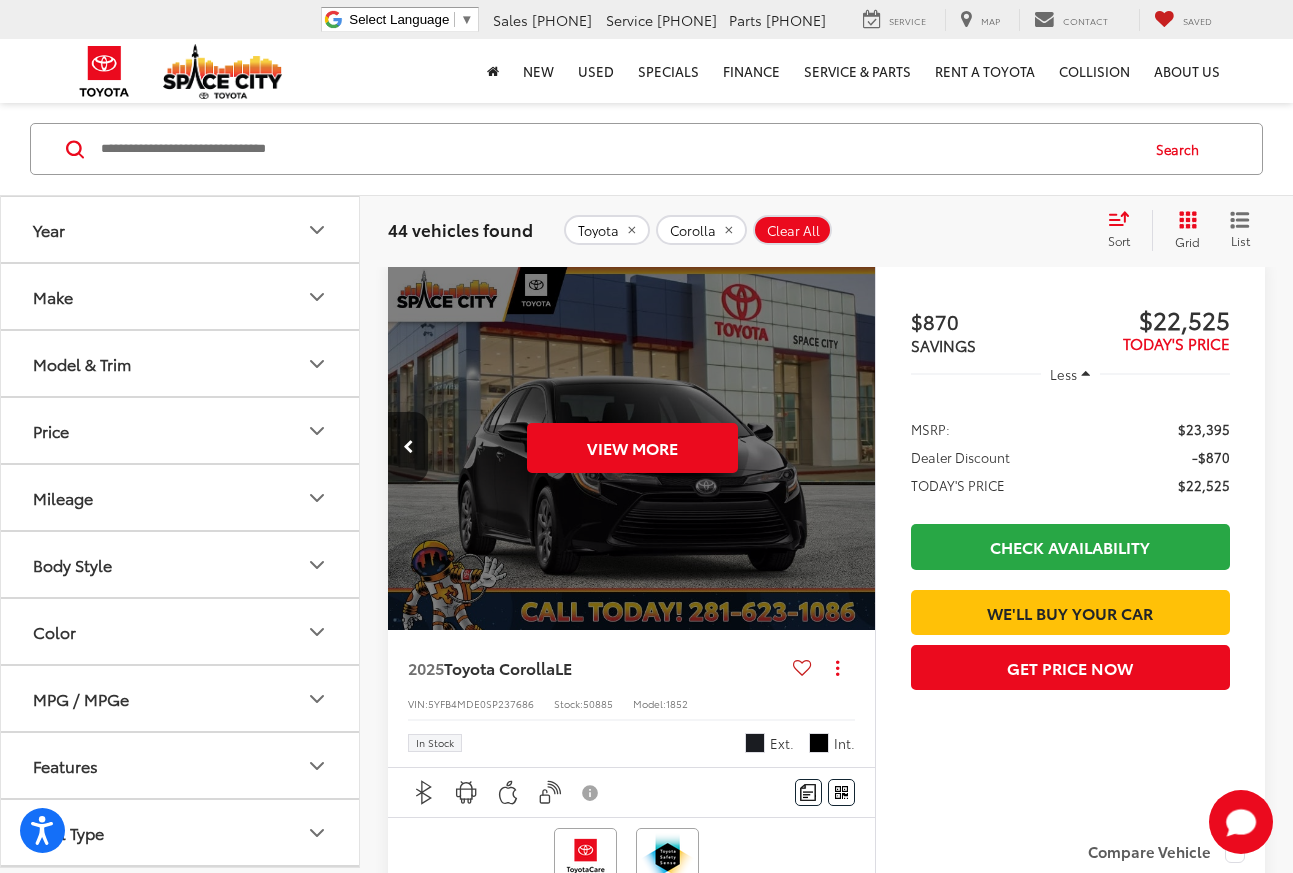 scroll, scrollTop: 0, scrollLeft: 490, axis: horizontal 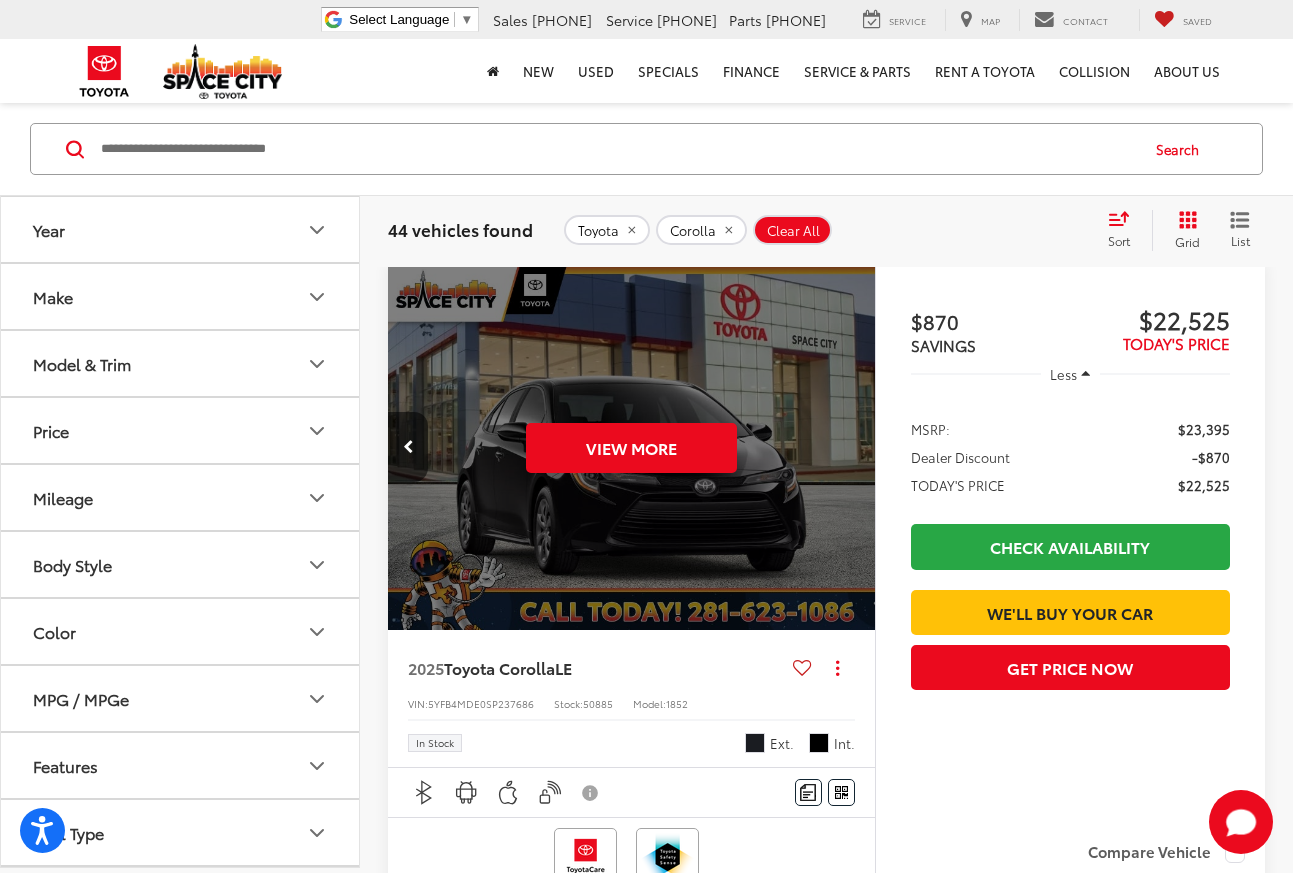 click on "View More" at bounding box center (632, 447) 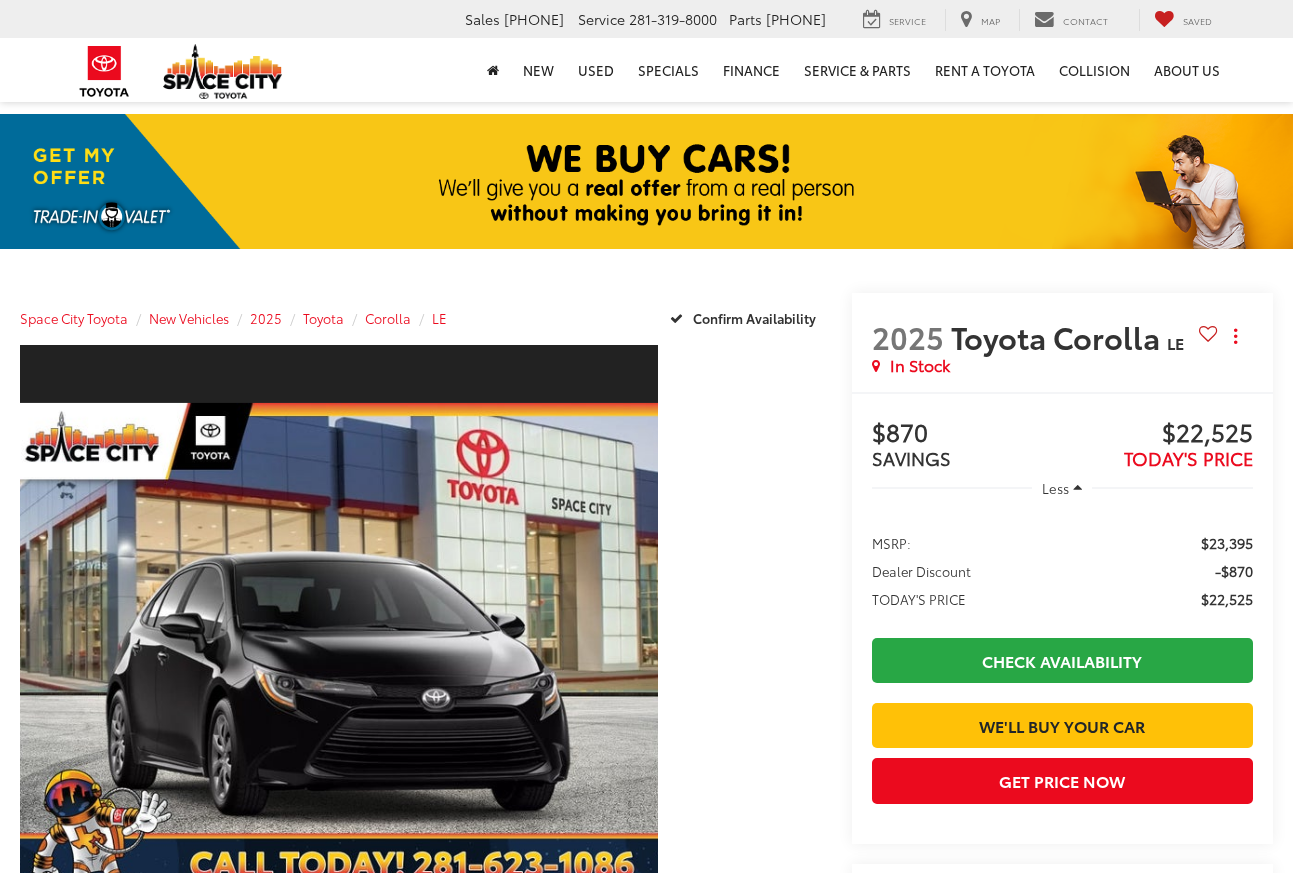 scroll, scrollTop: 0, scrollLeft: 0, axis: both 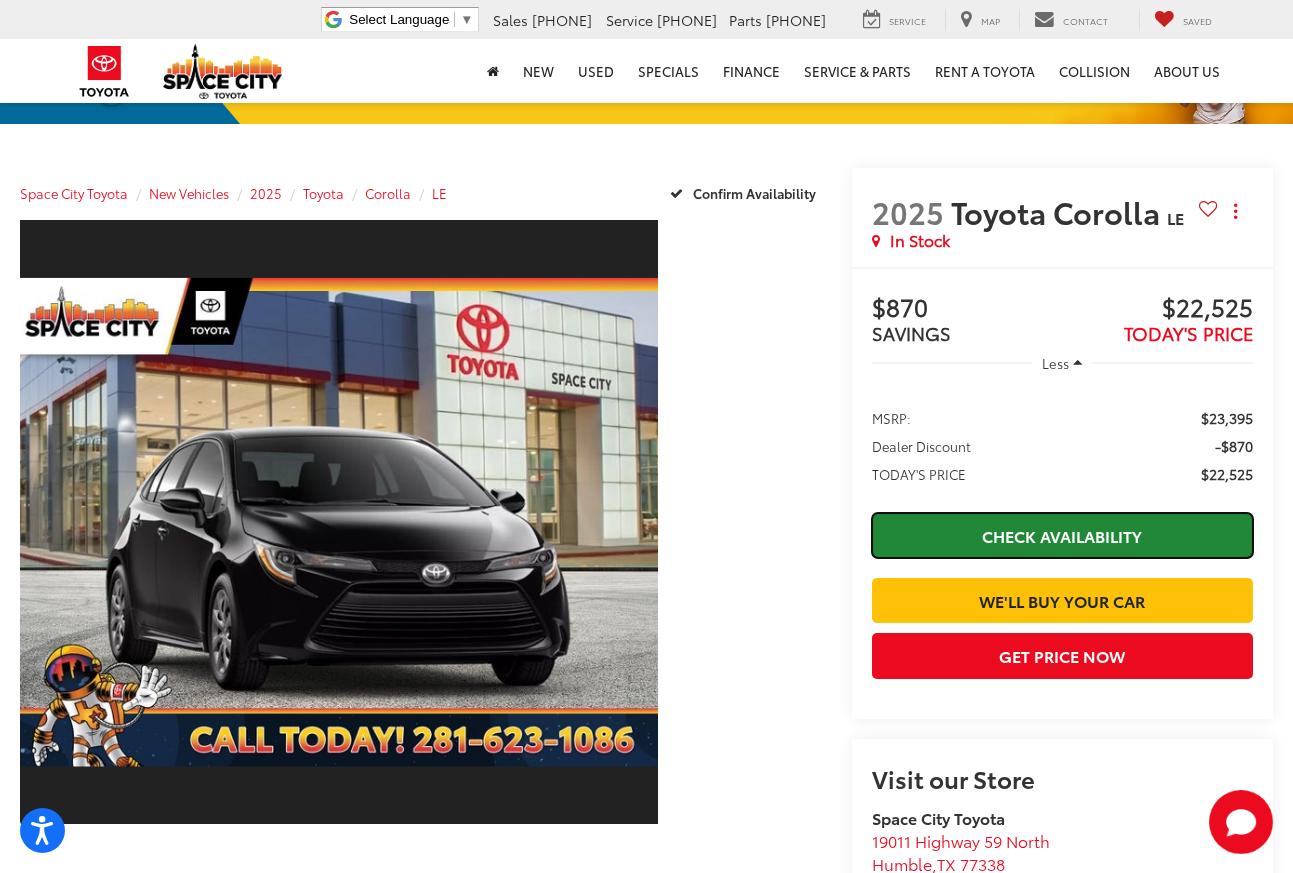 click on "Check Availability" at bounding box center [1062, 535] 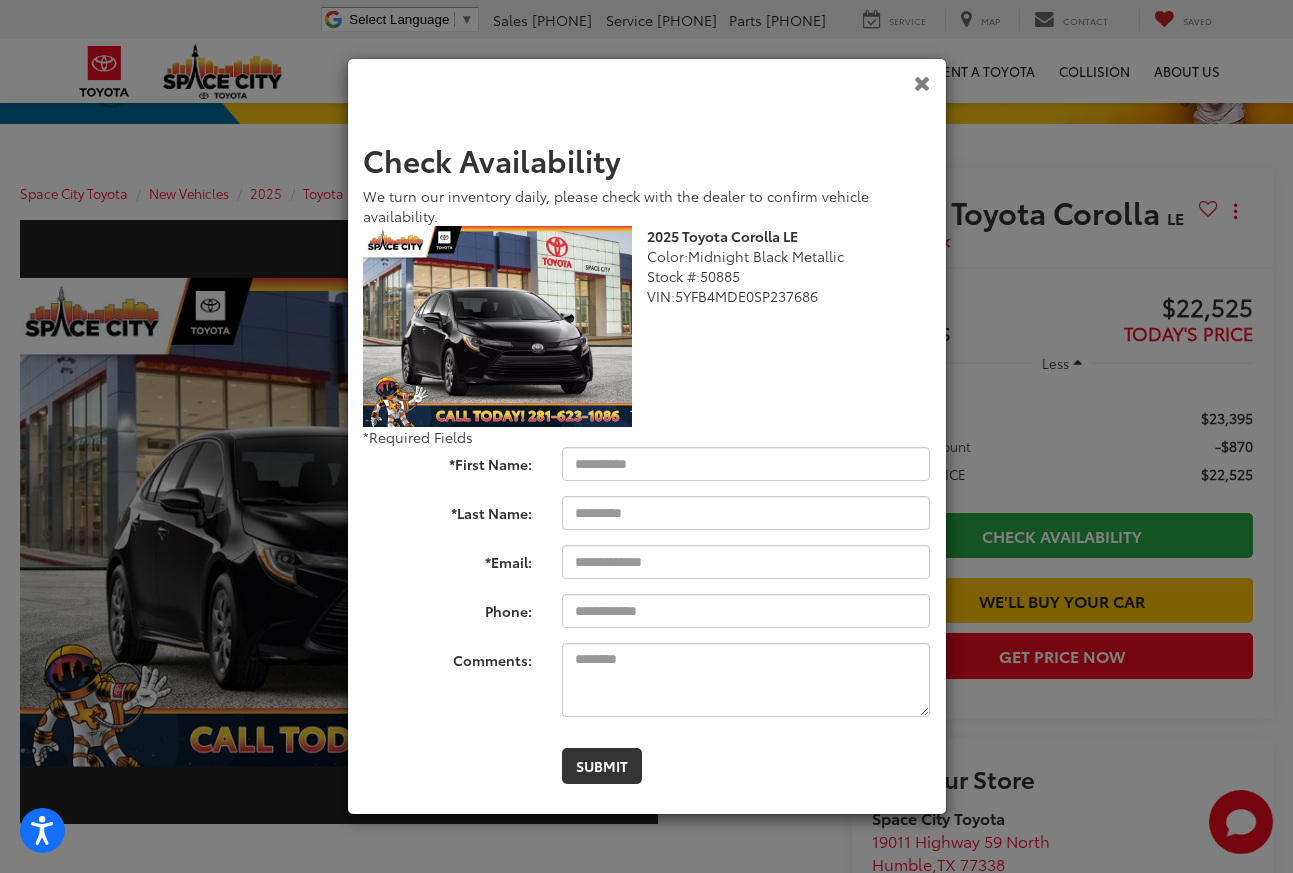 click at bounding box center (922, 82) 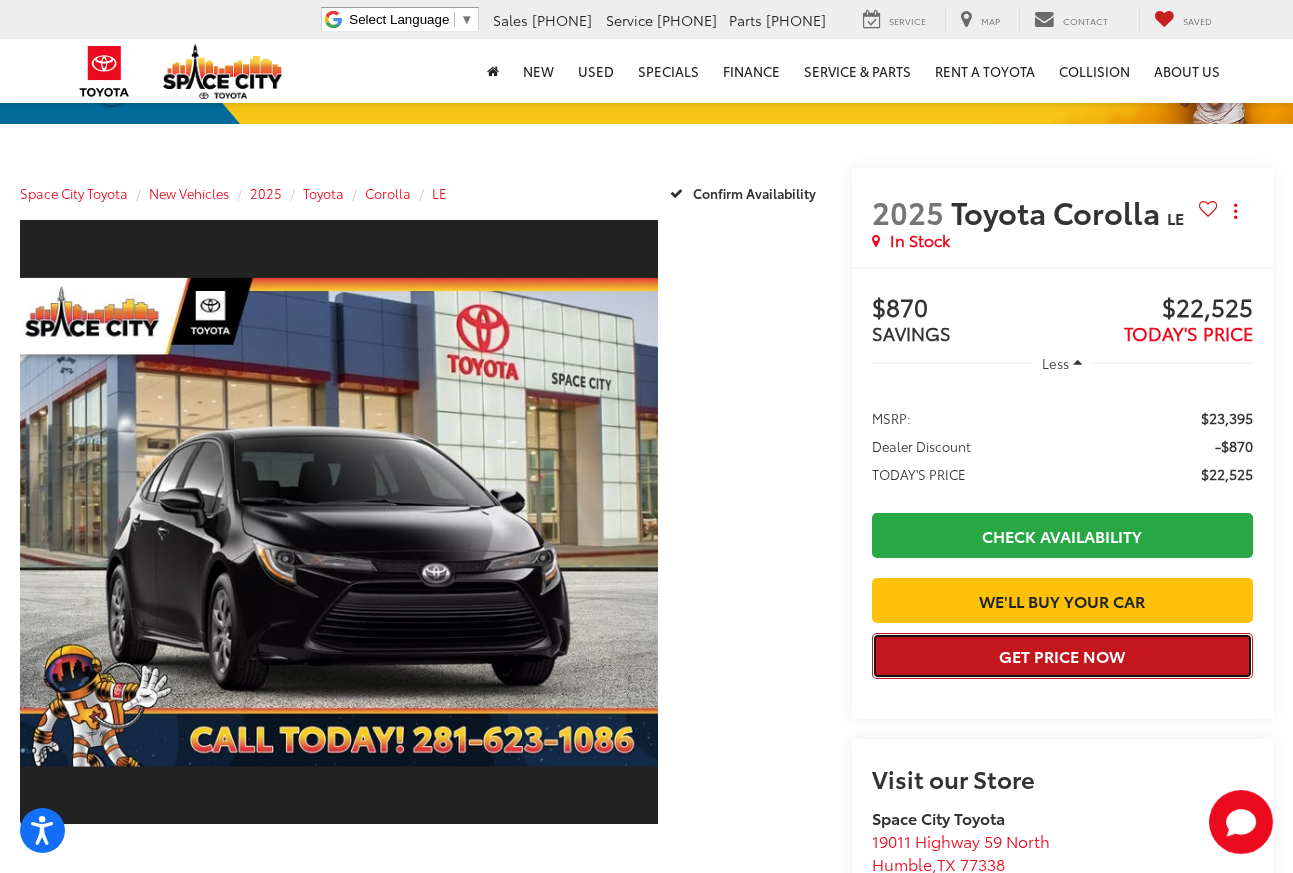 click on "Get Price Now" at bounding box center (1062, 655) 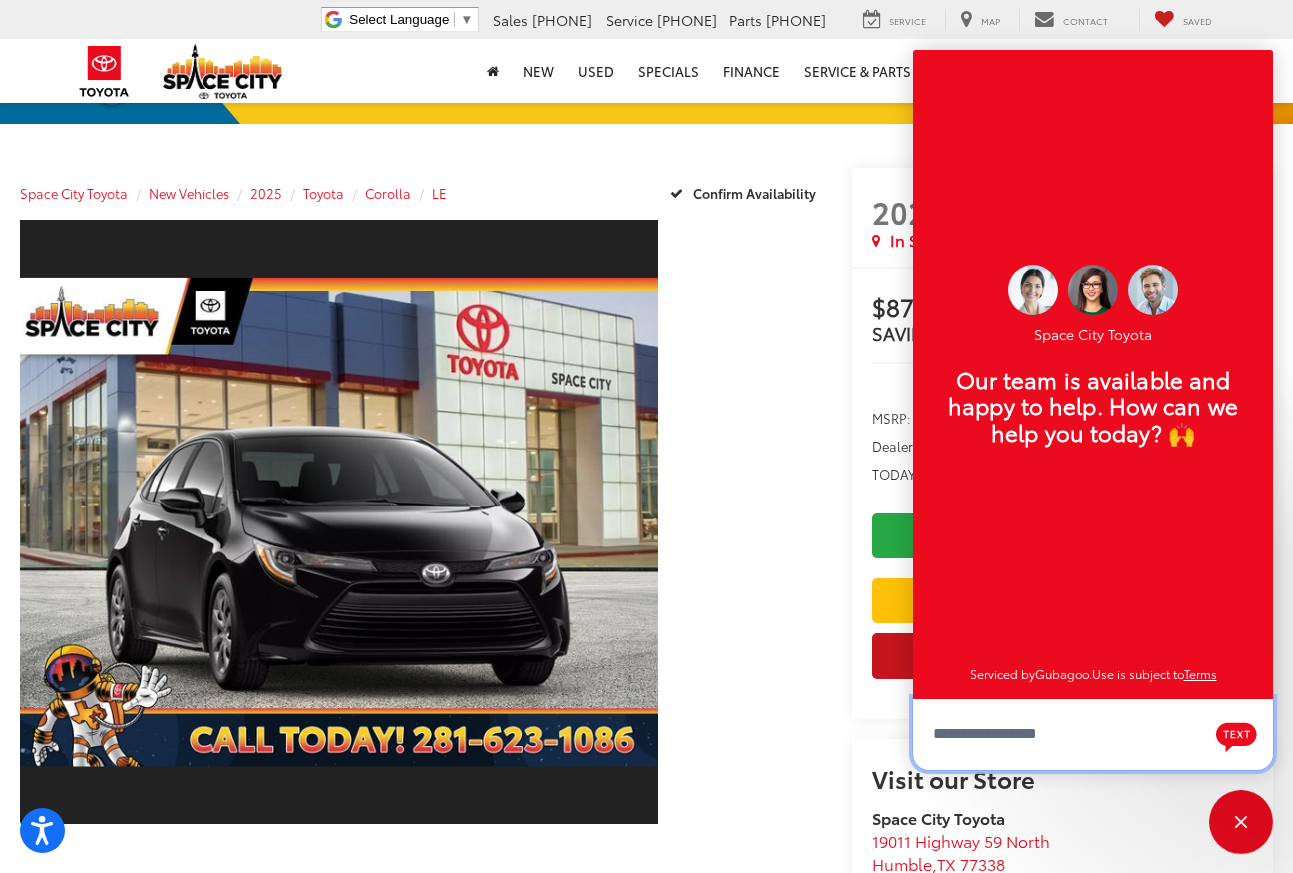 scroll, scrollTop: 24, scrollLeft: 0, axis: vertical 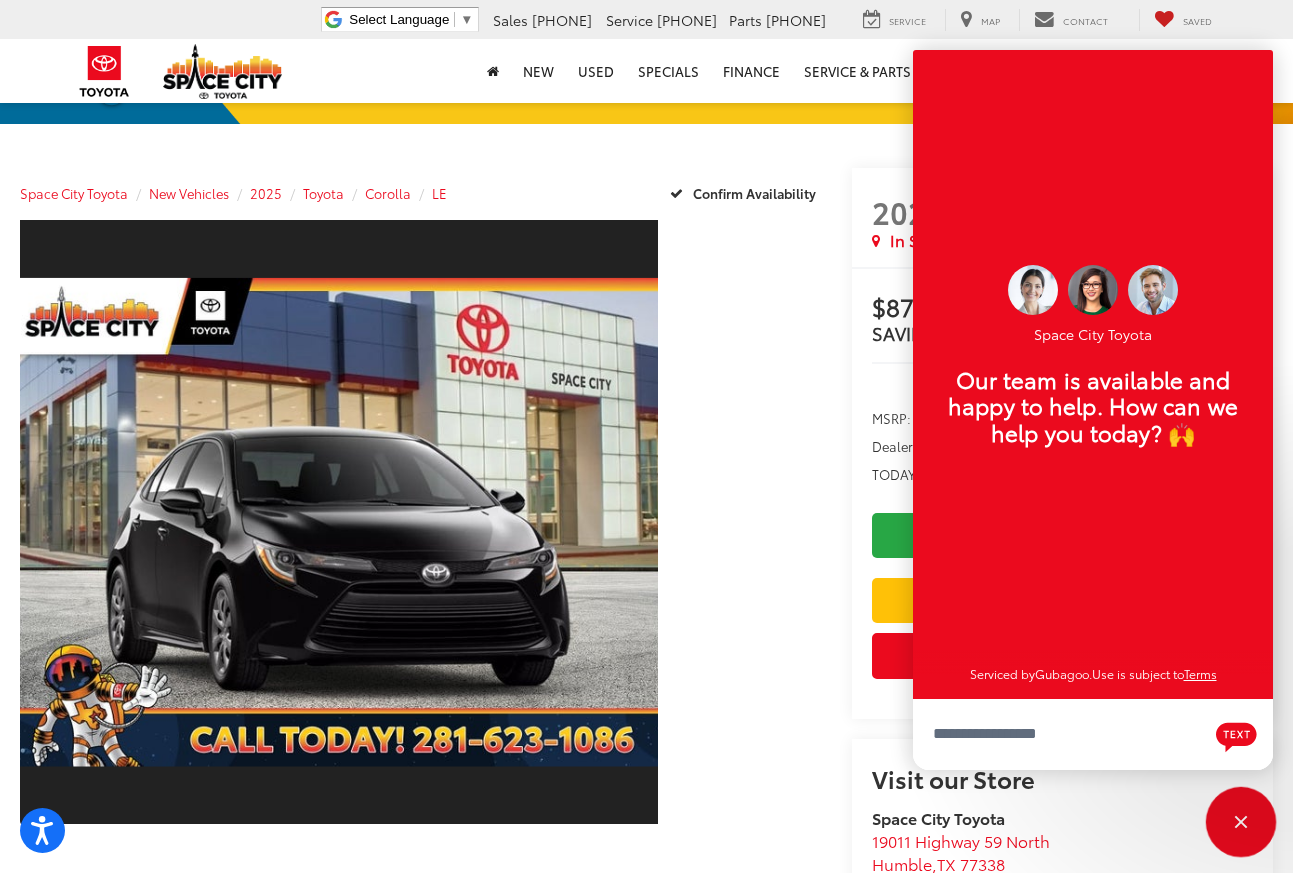 click at bounding box center (1241, 822) 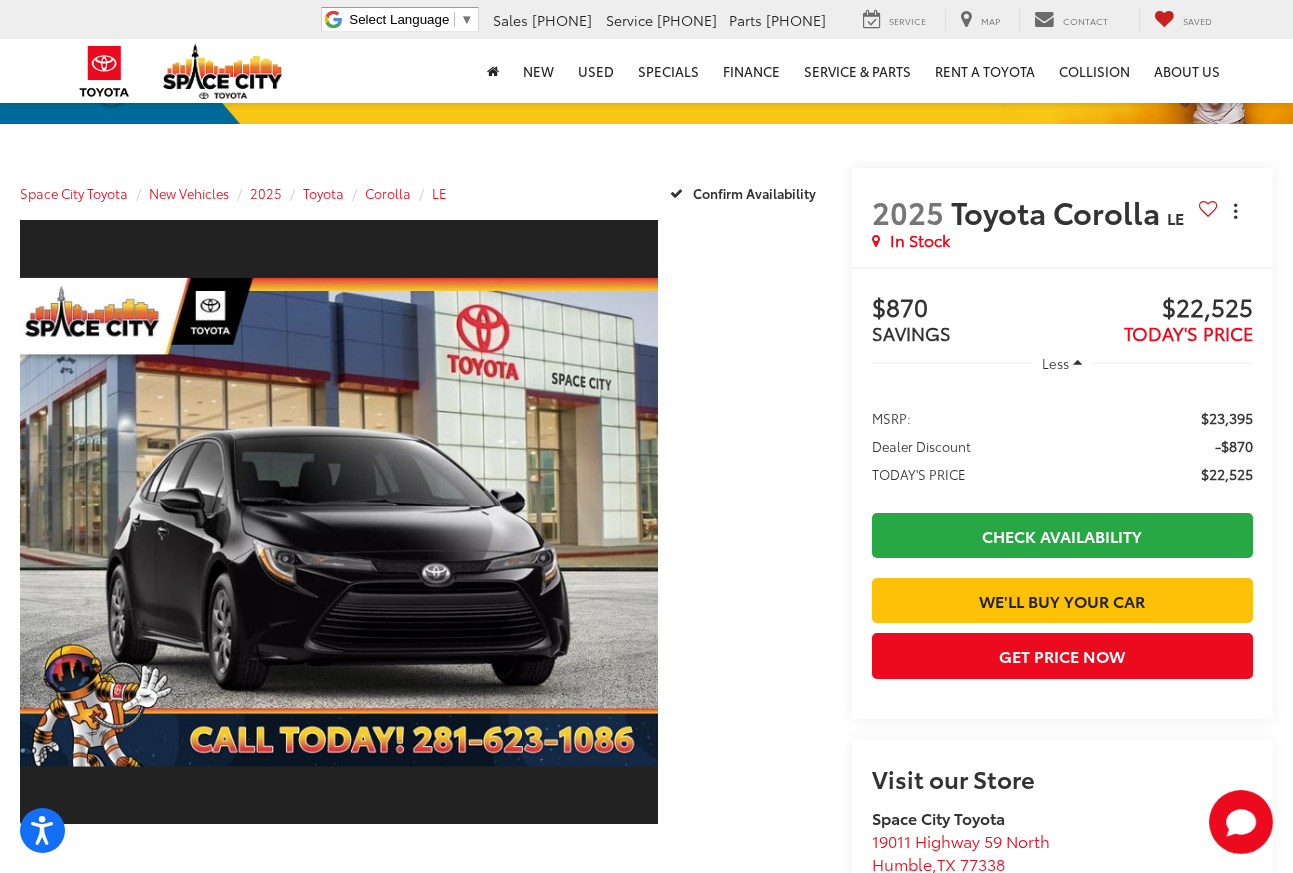click at bounding box center (1235, 217) 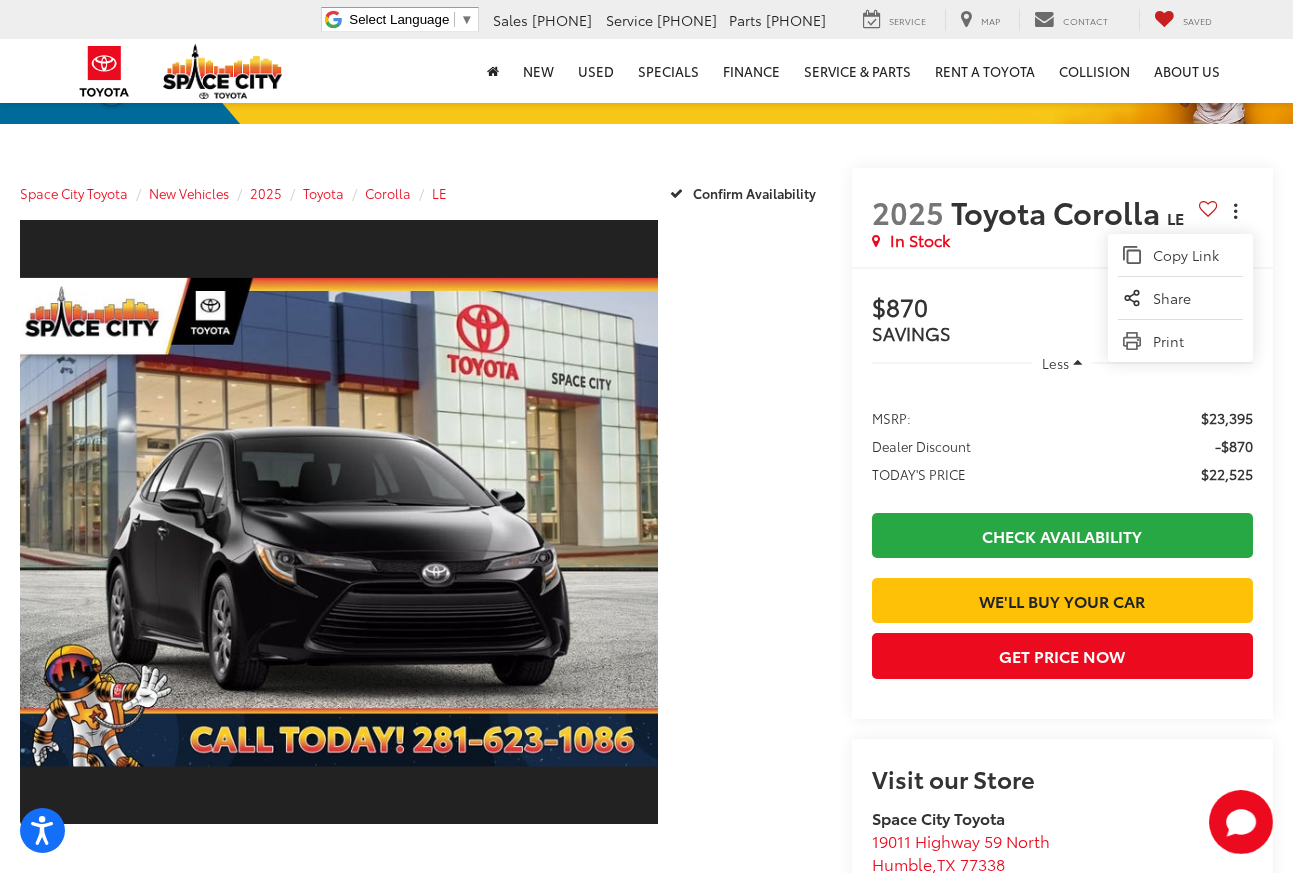click at bounding box center (1235, 217) 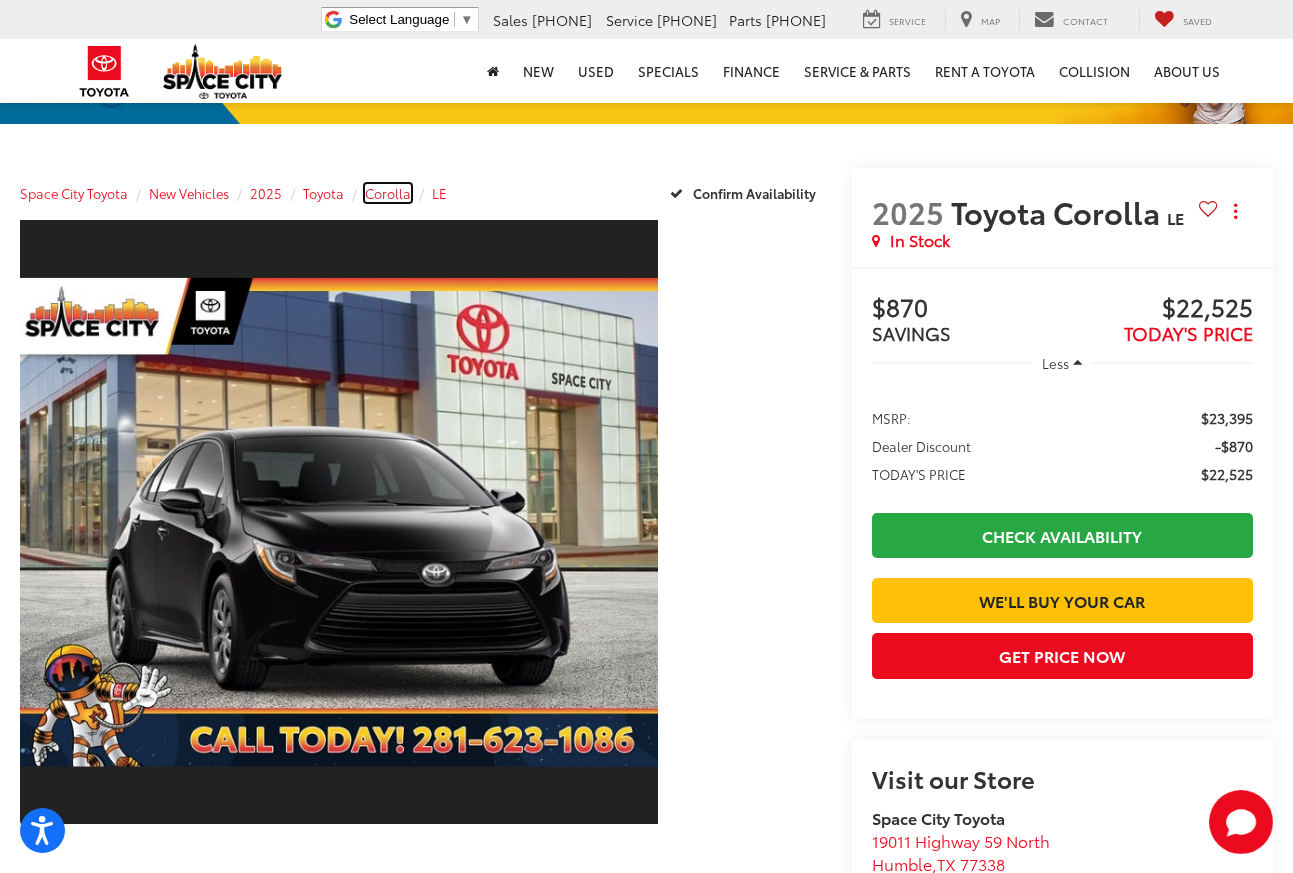 click on "Corolla" at bounding box center (388, 193) 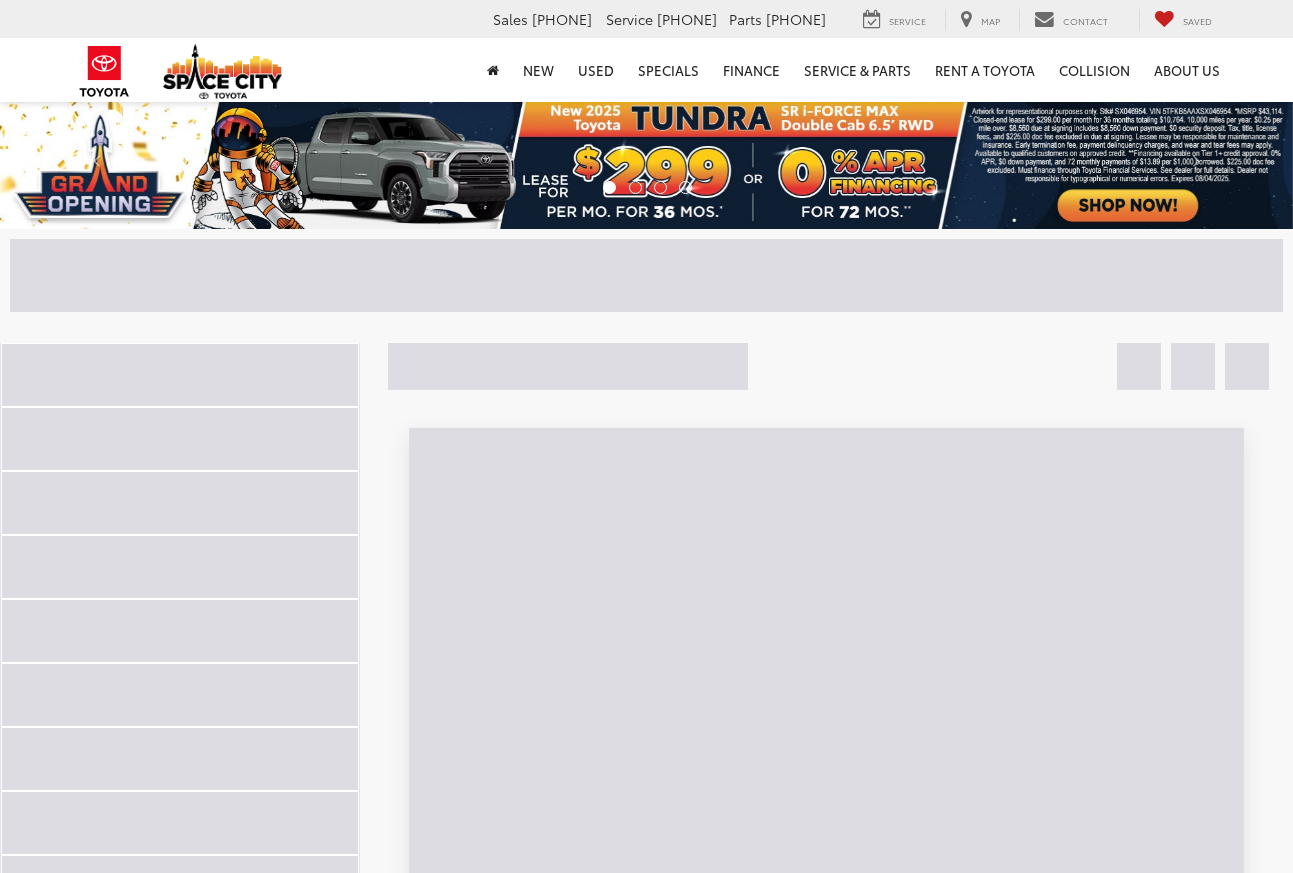 scroll, scrollTop: 0, scrollLeft: 0, axis: both 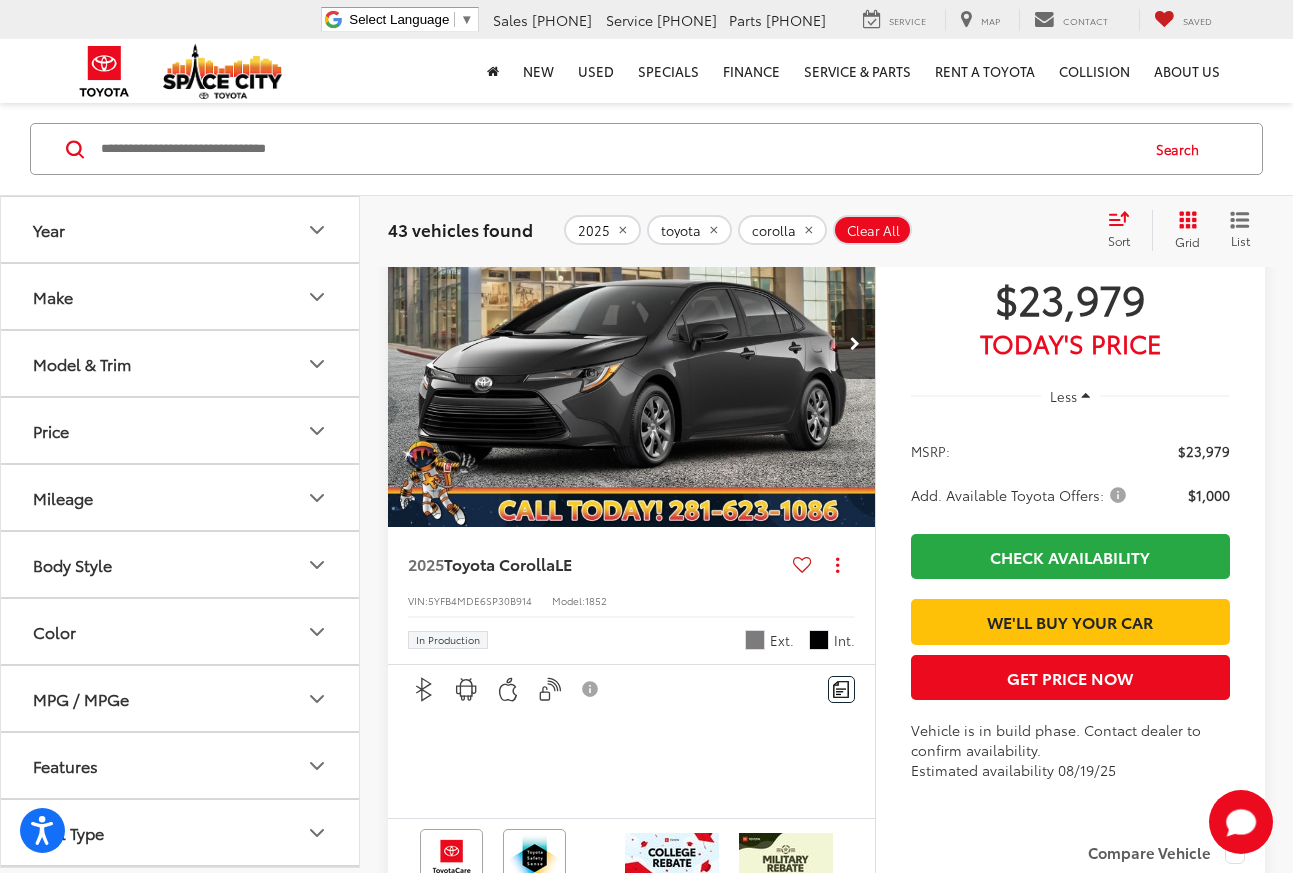 click 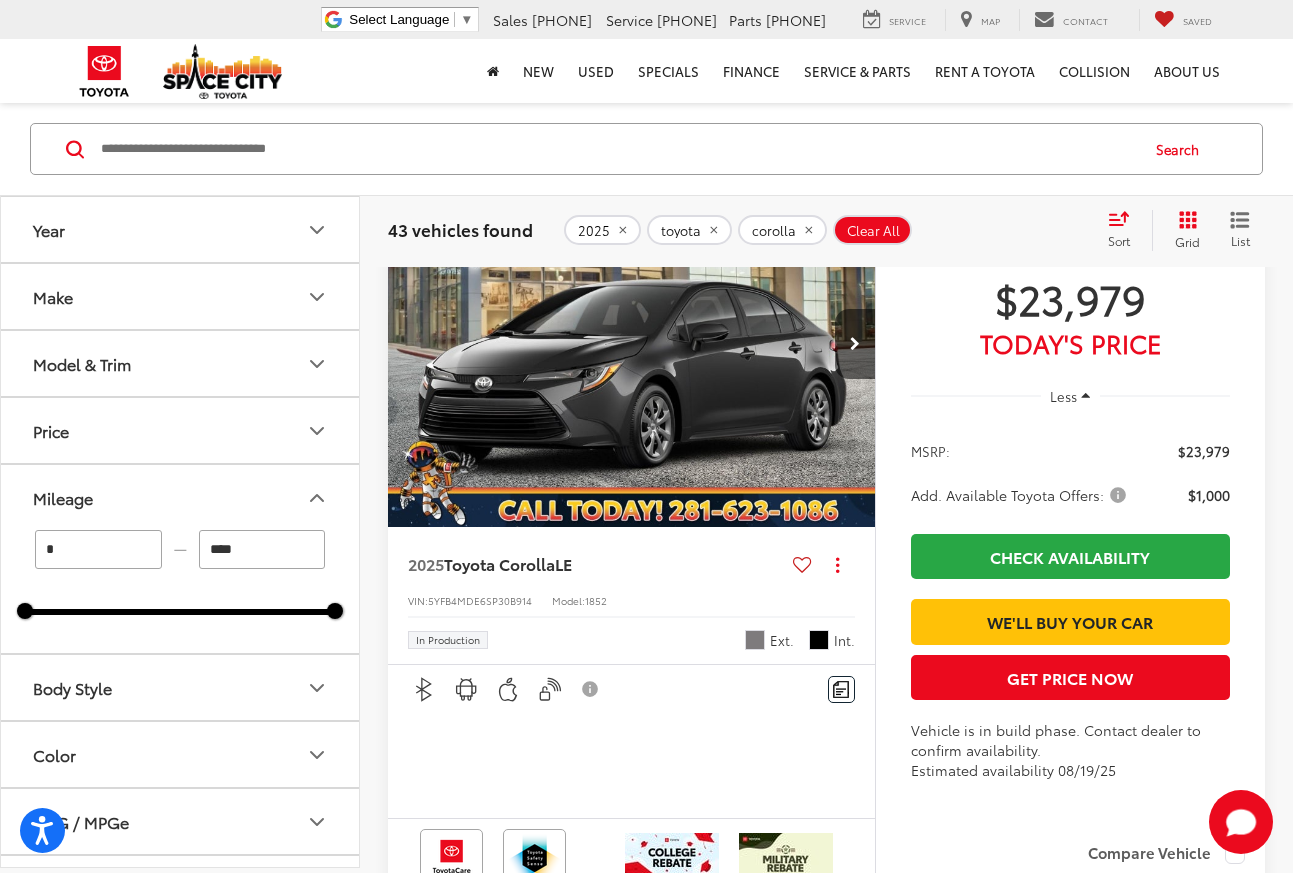 click 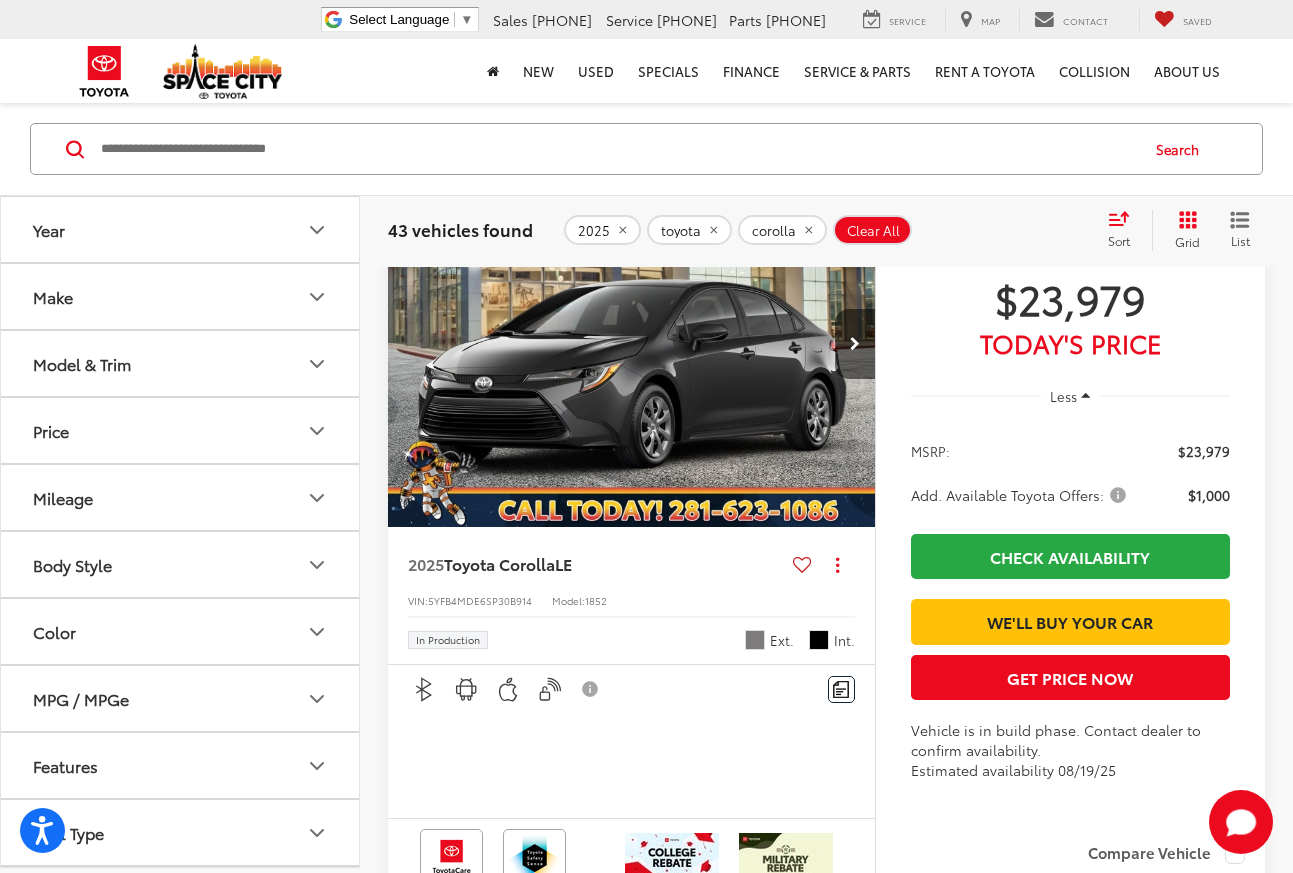 click 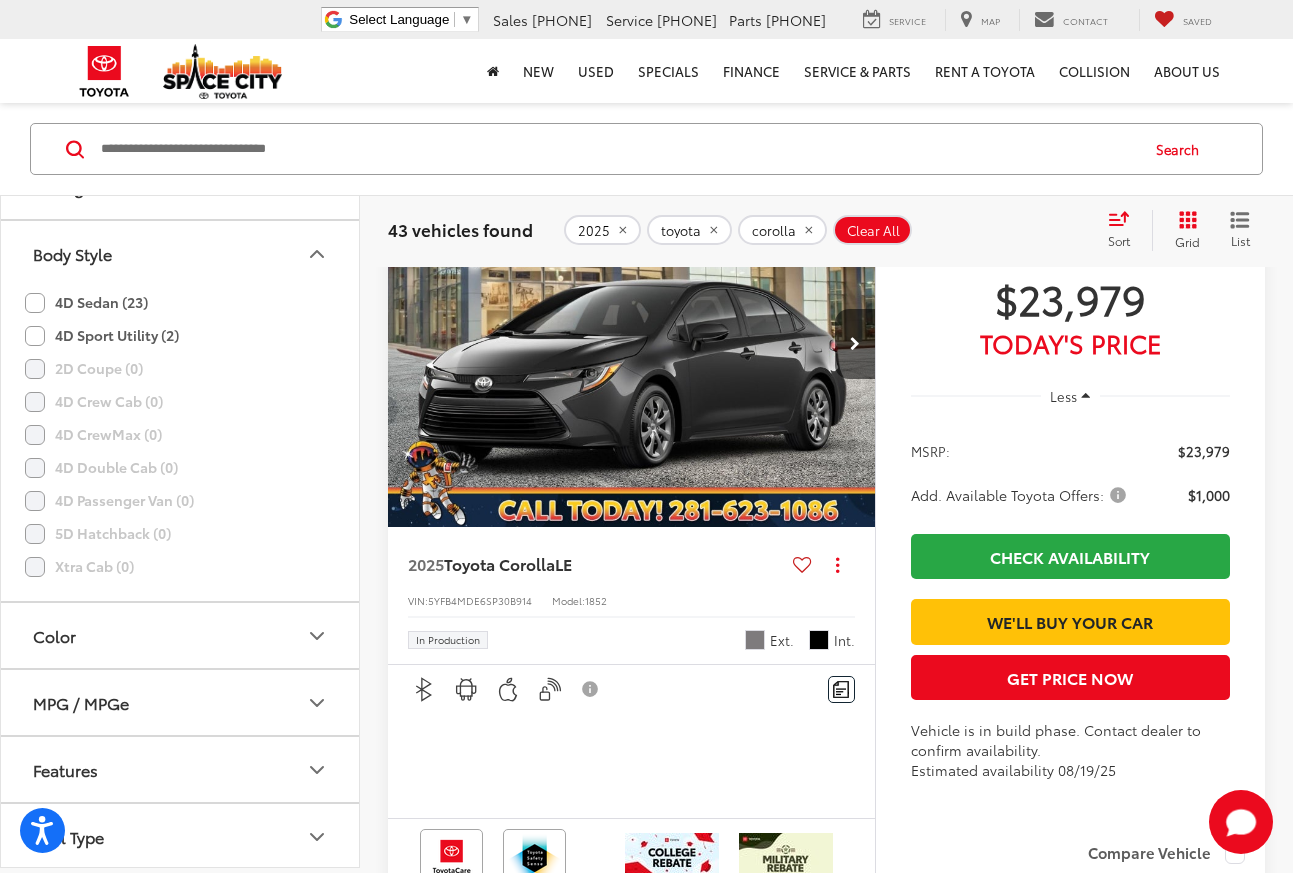 scroll, scrollTop: 305, scrollLeft: 0, axis: vertical 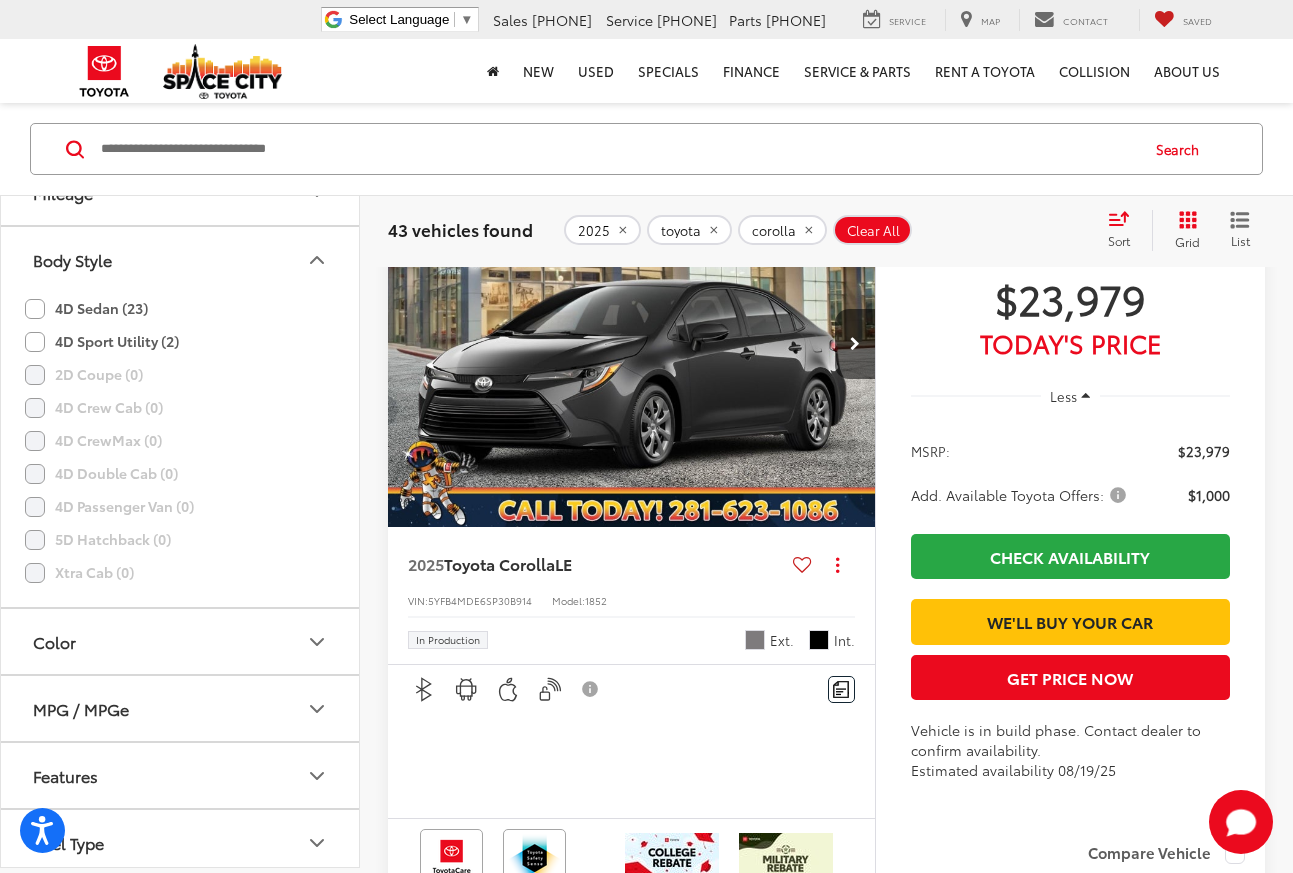 click on "Body Style" at bounding box center (181, 260) 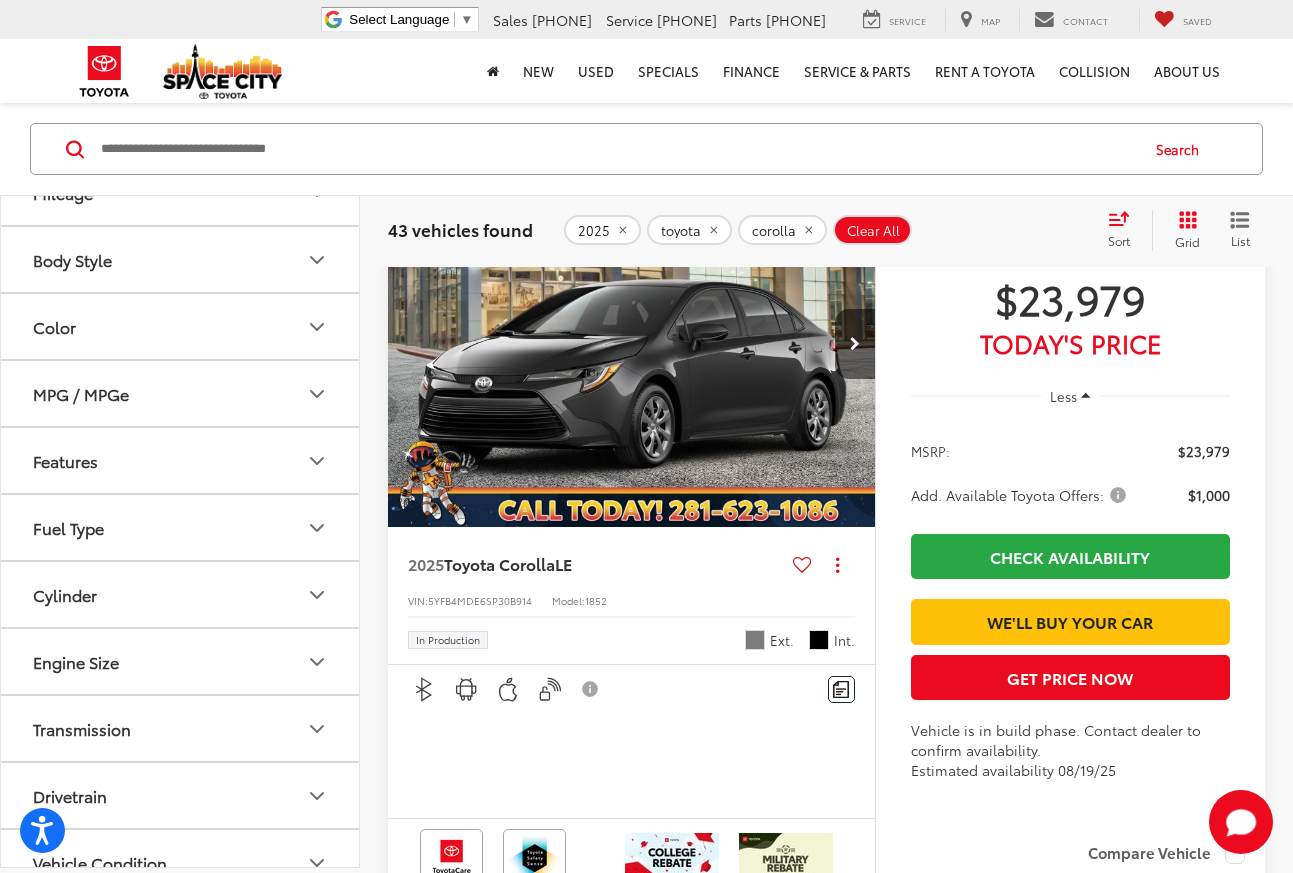 click 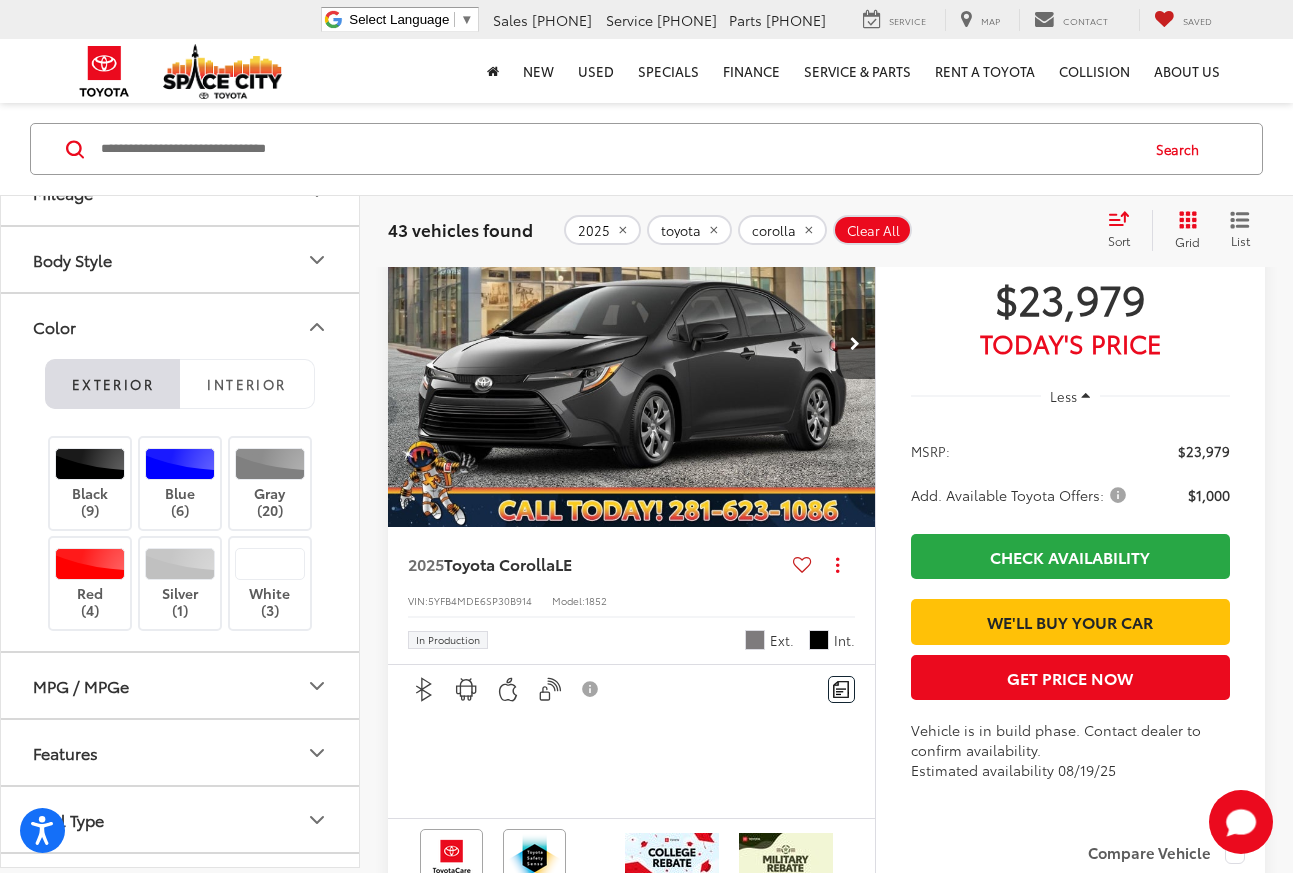 click 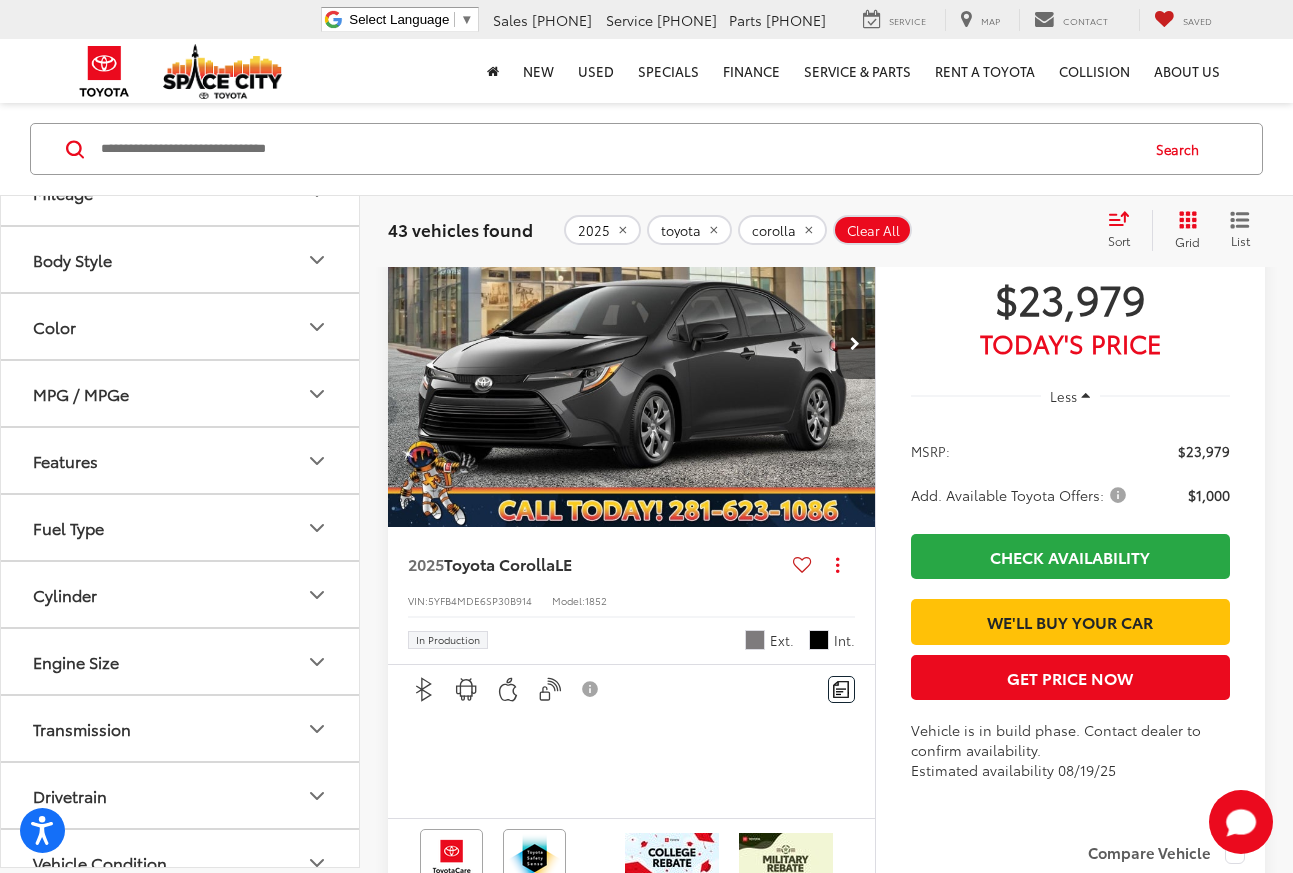 click on "MPG / MPGe" at bounding box center (181, 394) 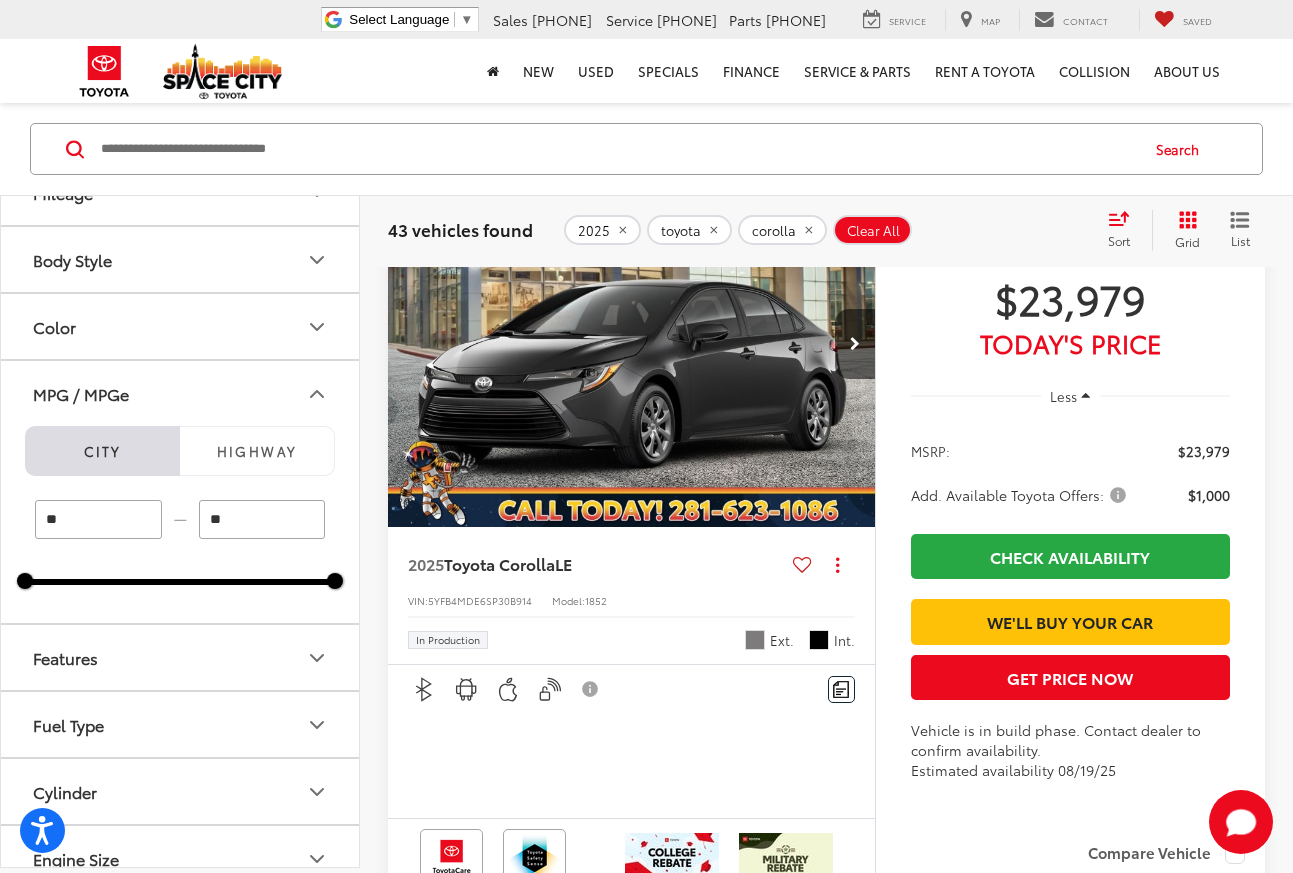 click on "MPG / MPGe" at bounding box center [181, 394] 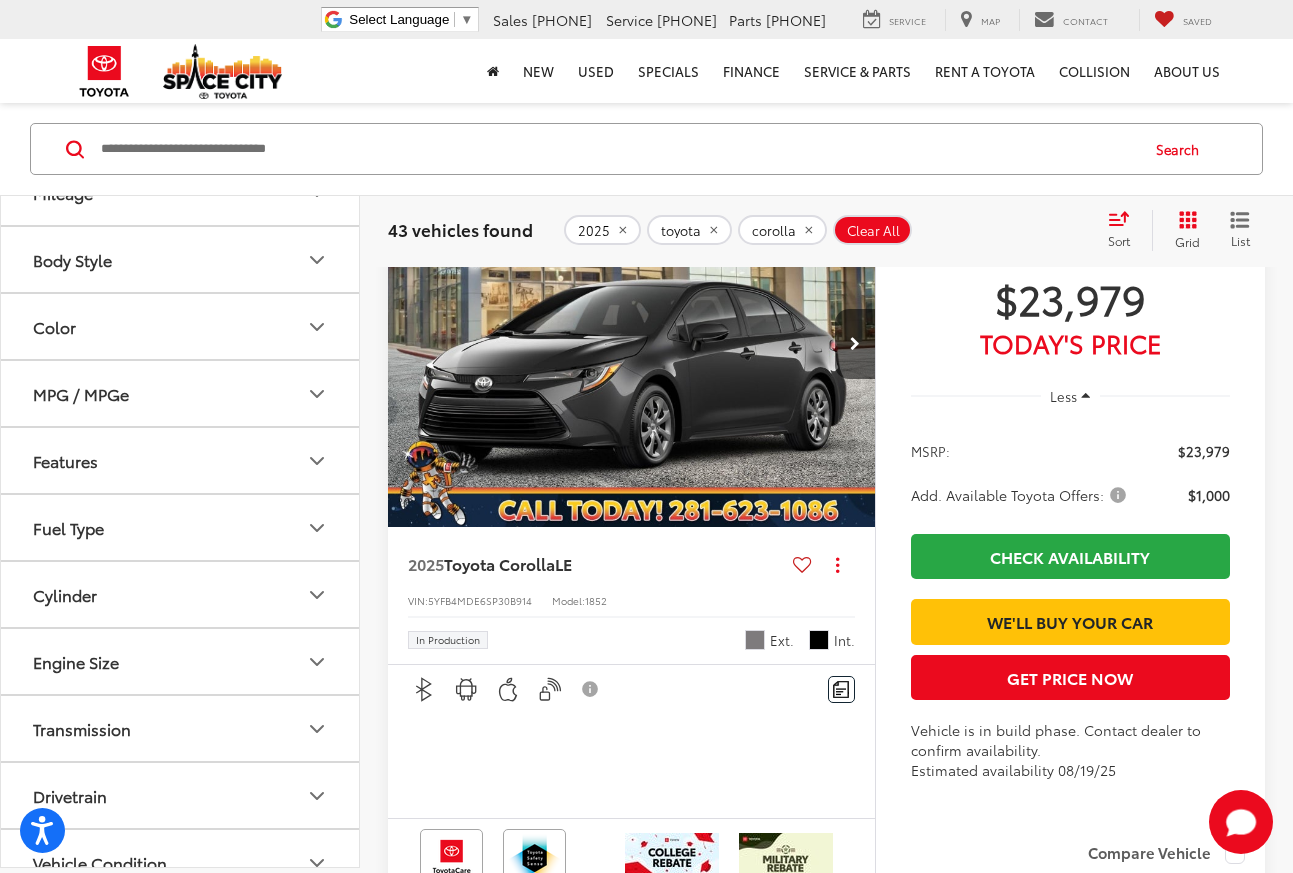 click 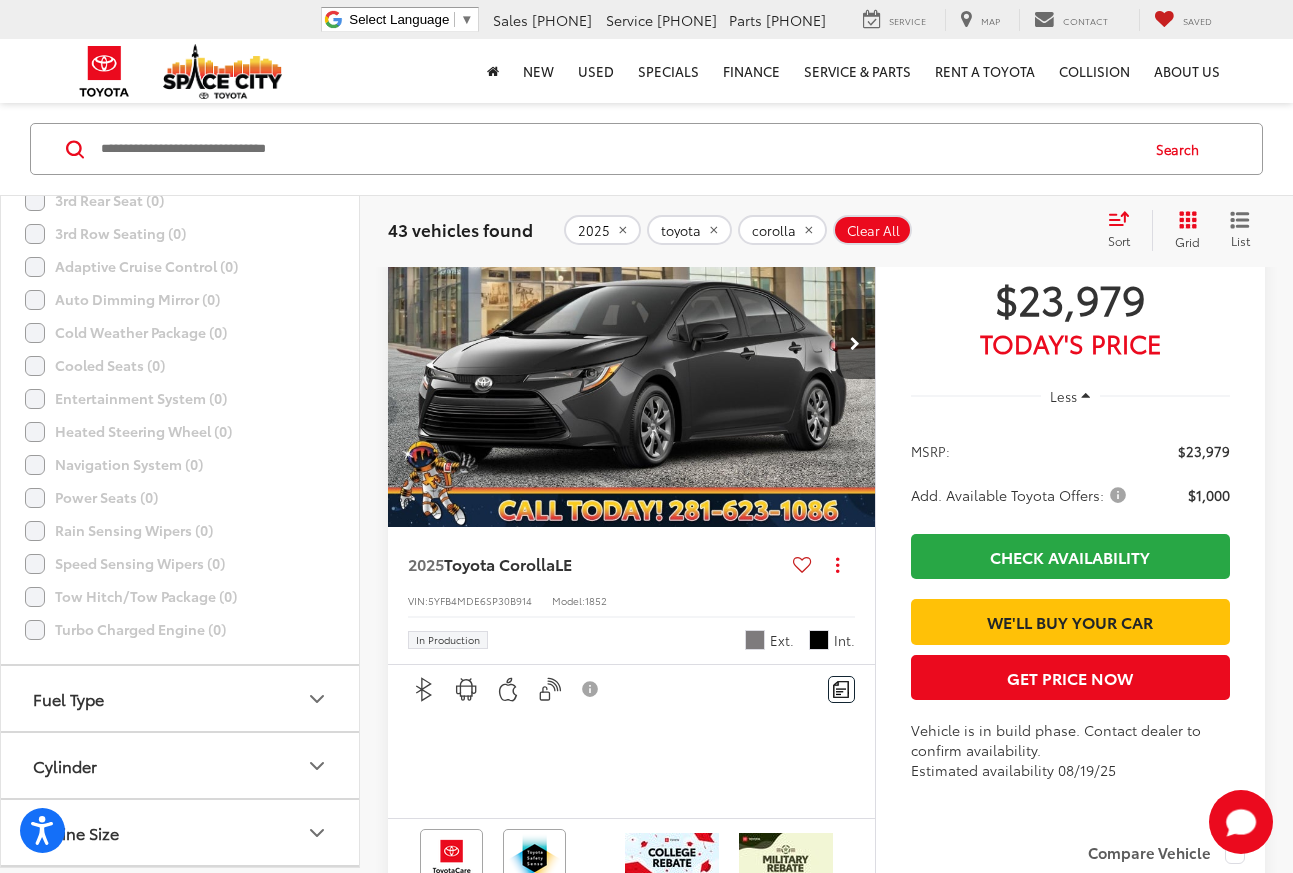 scroll, scrollTop: 1375, scrollLeft: 0, axis: vertical 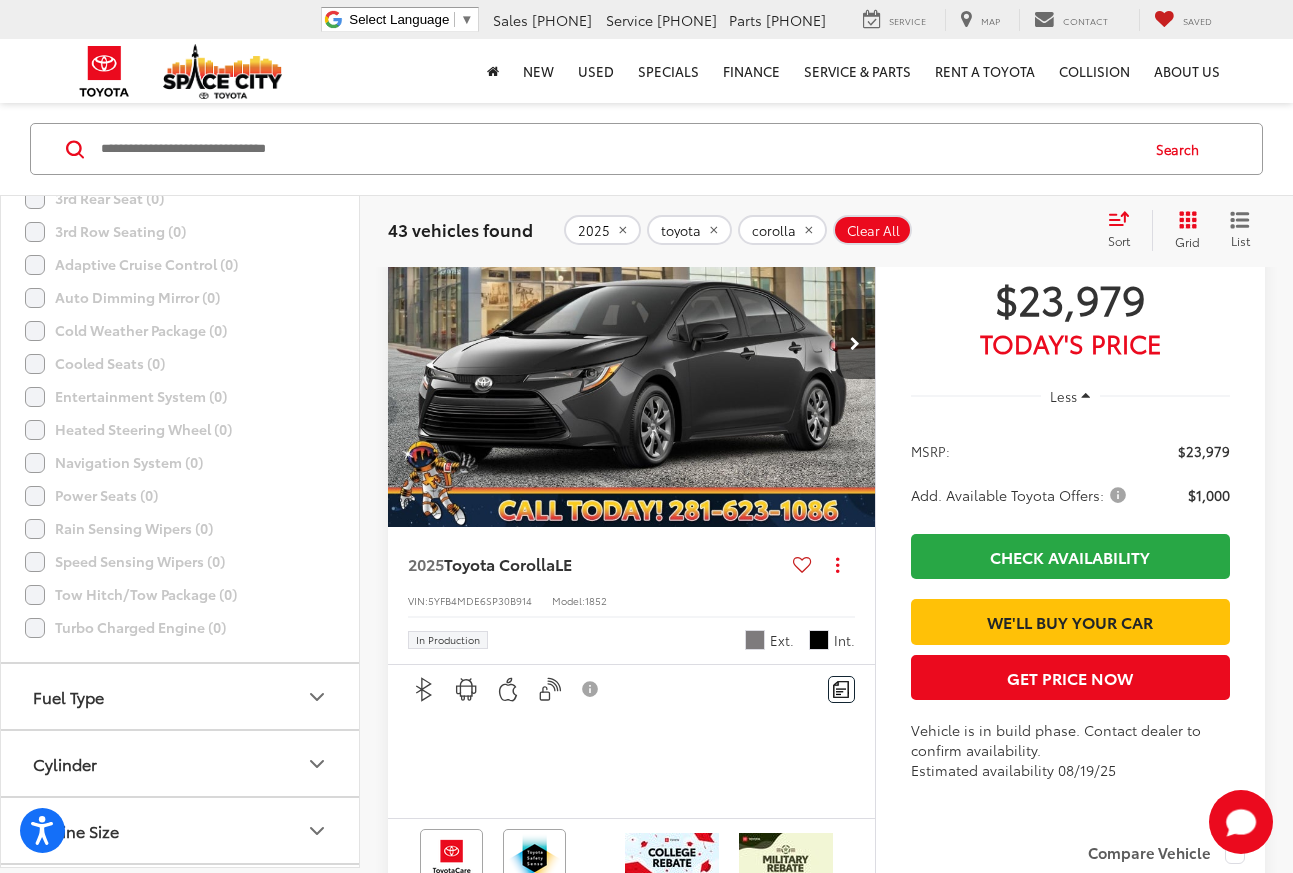 click on "Fuel Type" at bounding box center [181, 697] 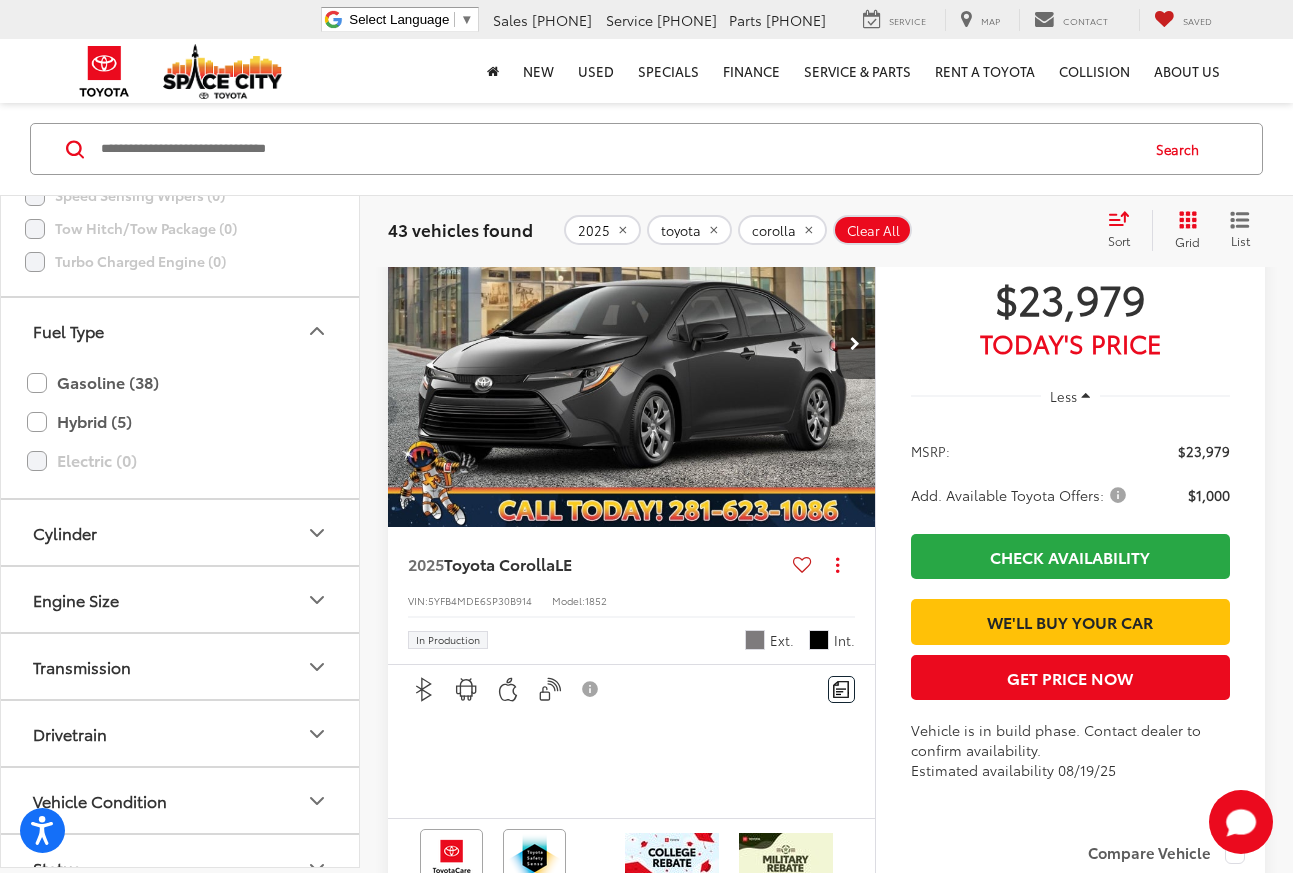 scroll, scrollTop: 1742, scrollLeft: 0, axis: vertical 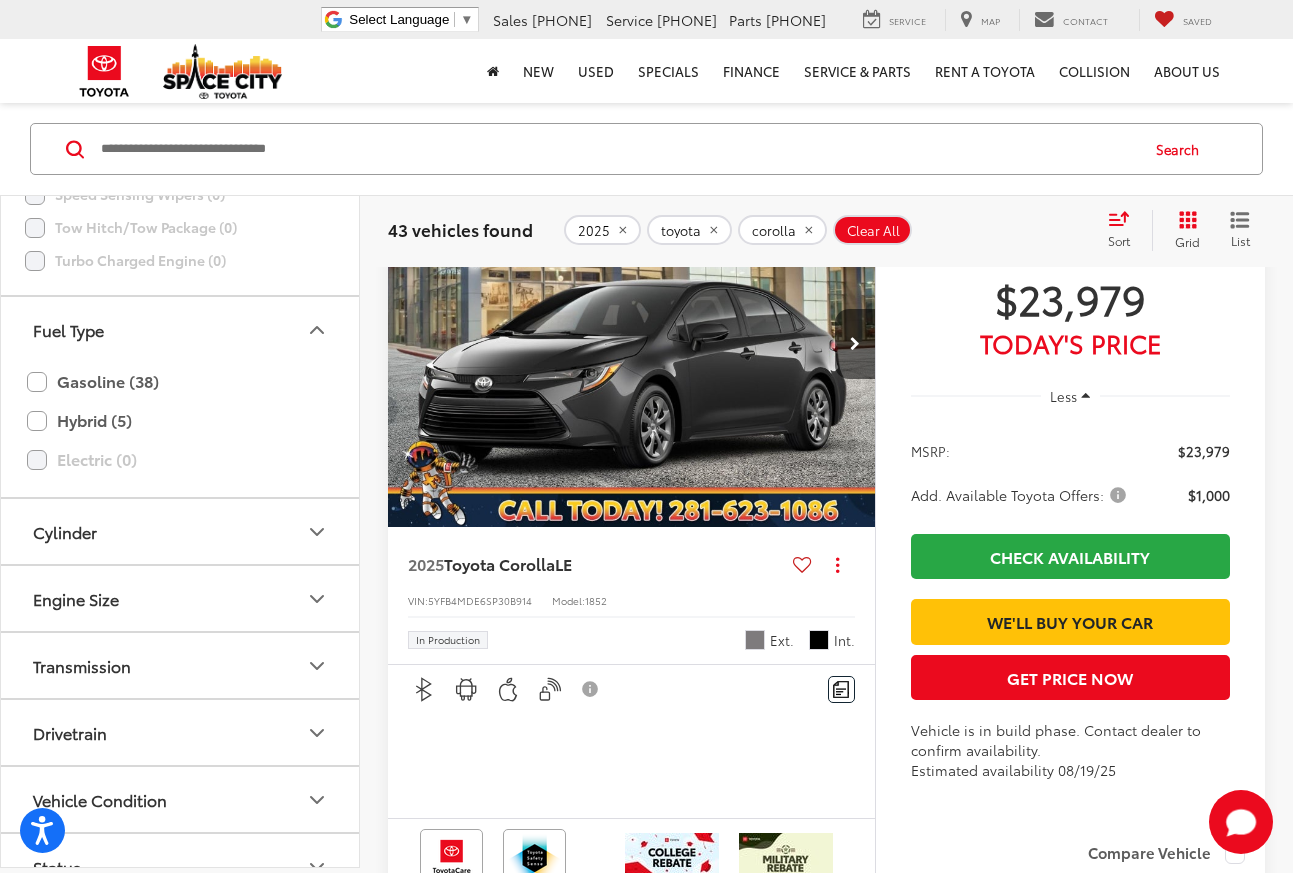 click 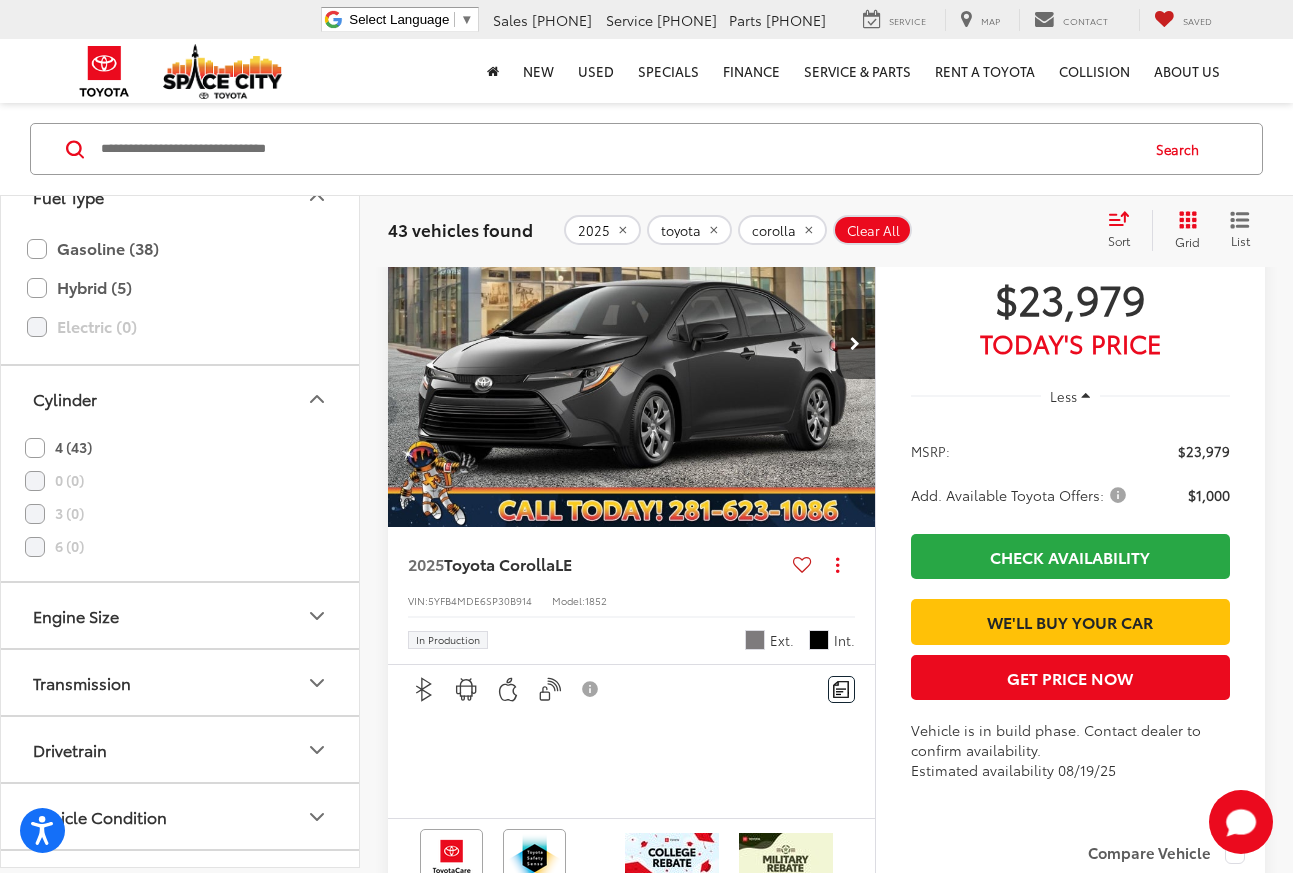 click 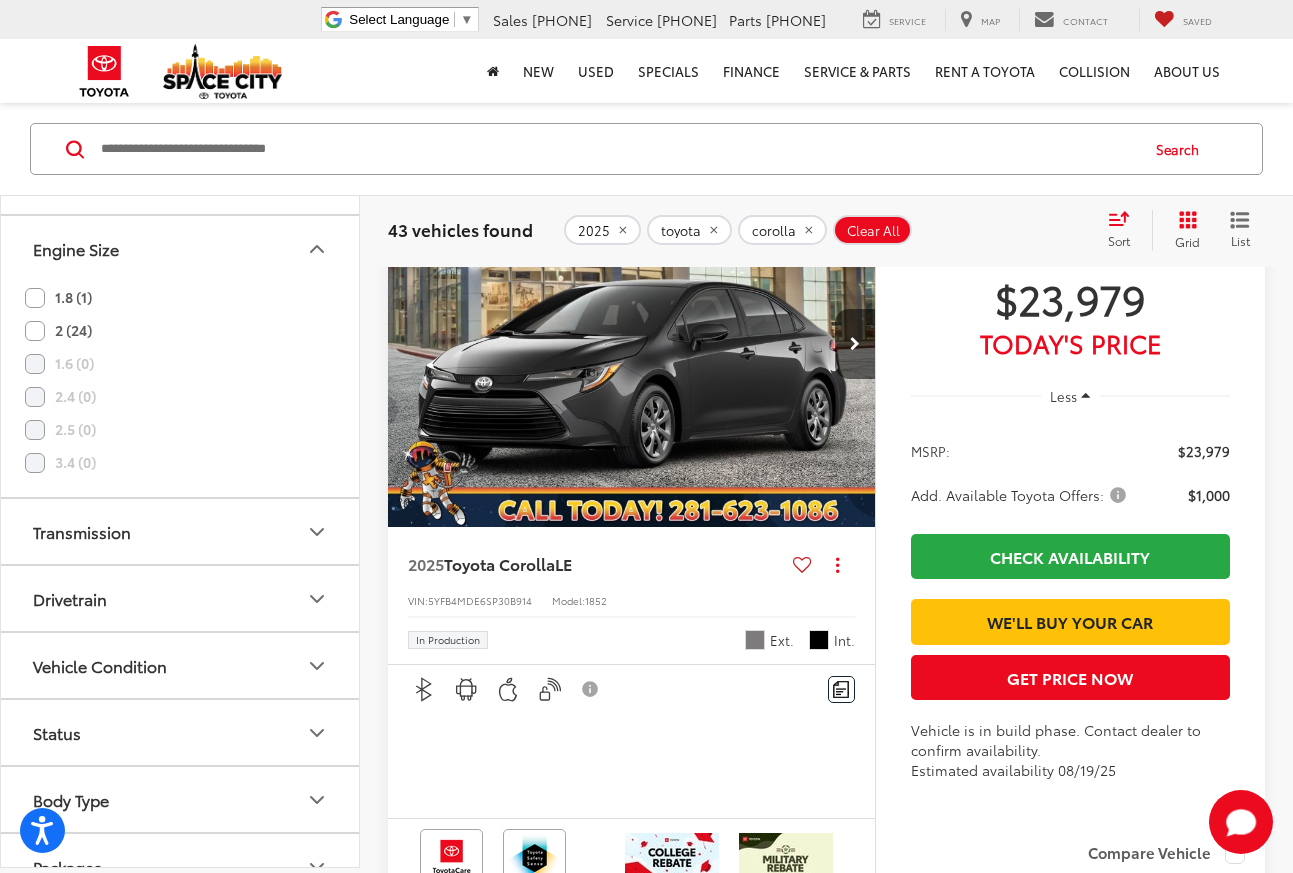 scroll, scrollTop: 2287, scrollLeft: 0, axis: vertical 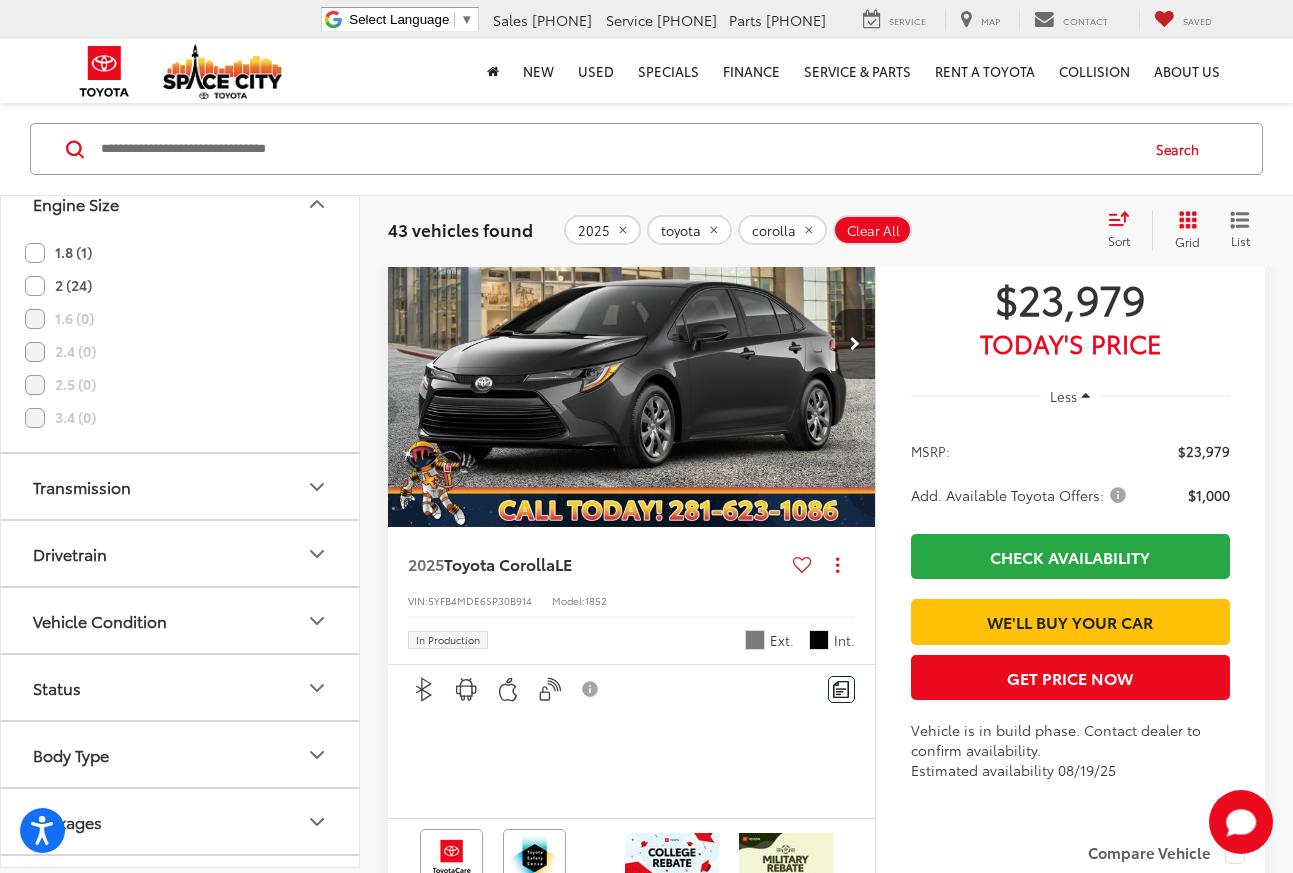 click 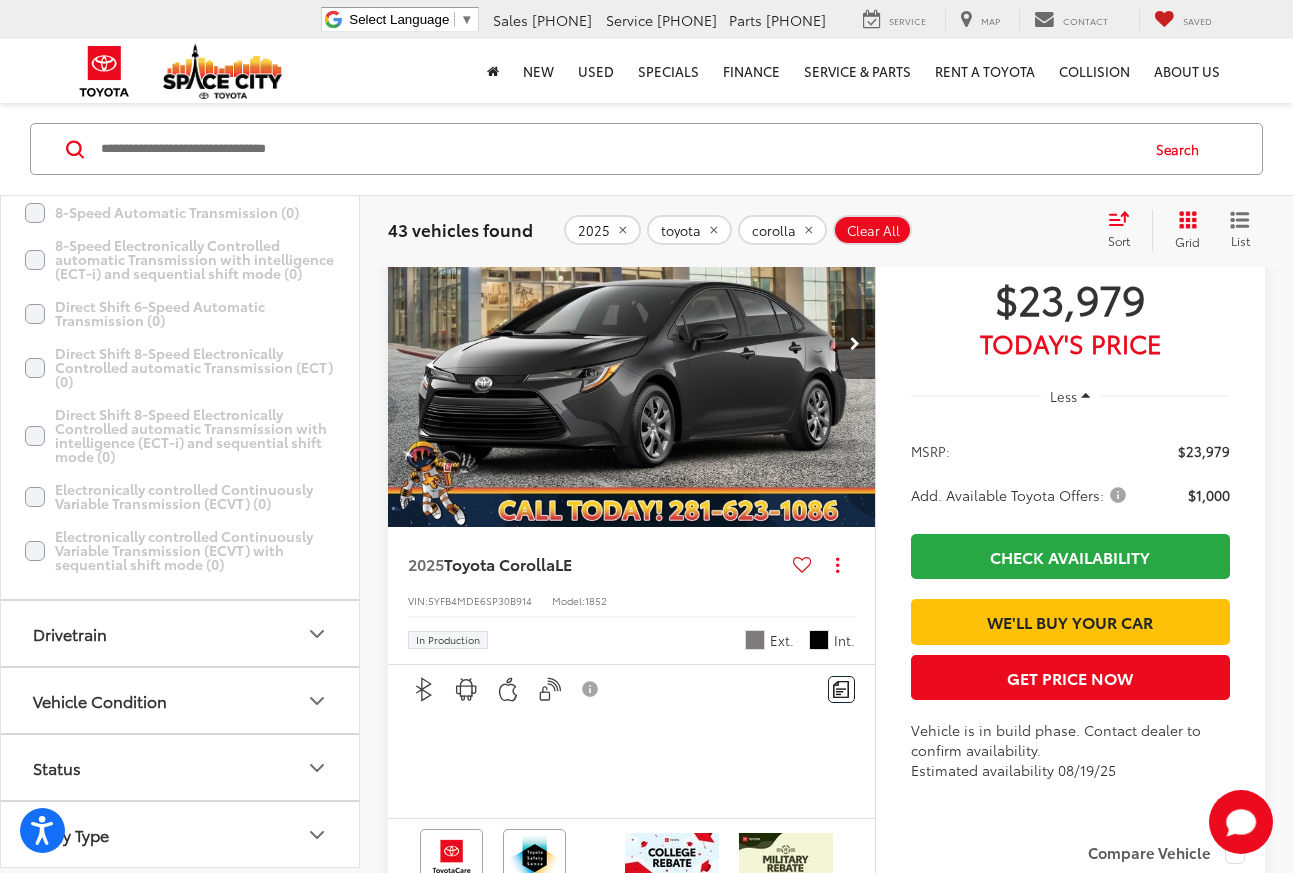 scroll, scrollTop: 3149, scrollLeft: 0, axis: vertical 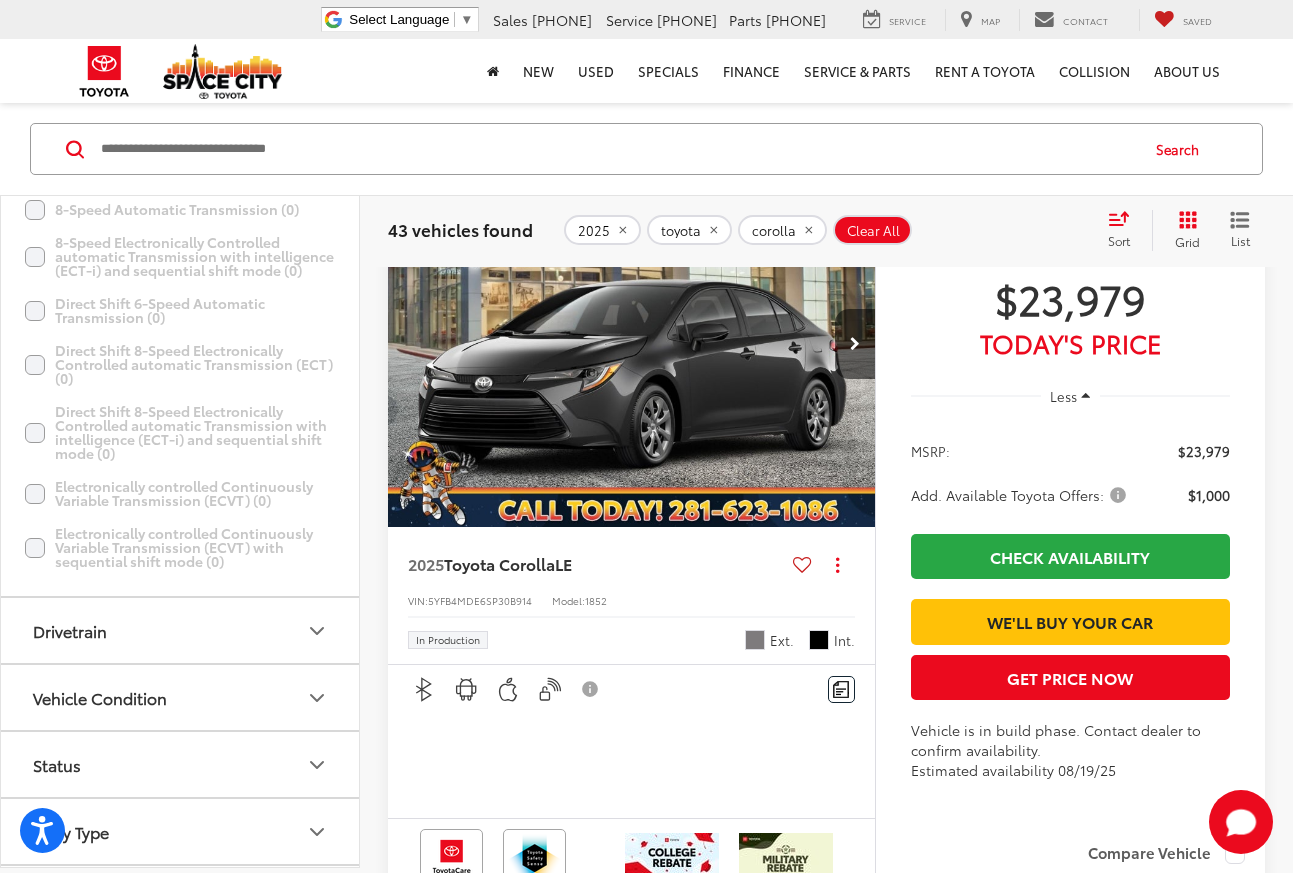 click on "Drivetrain" at bounding box center (181, 631) 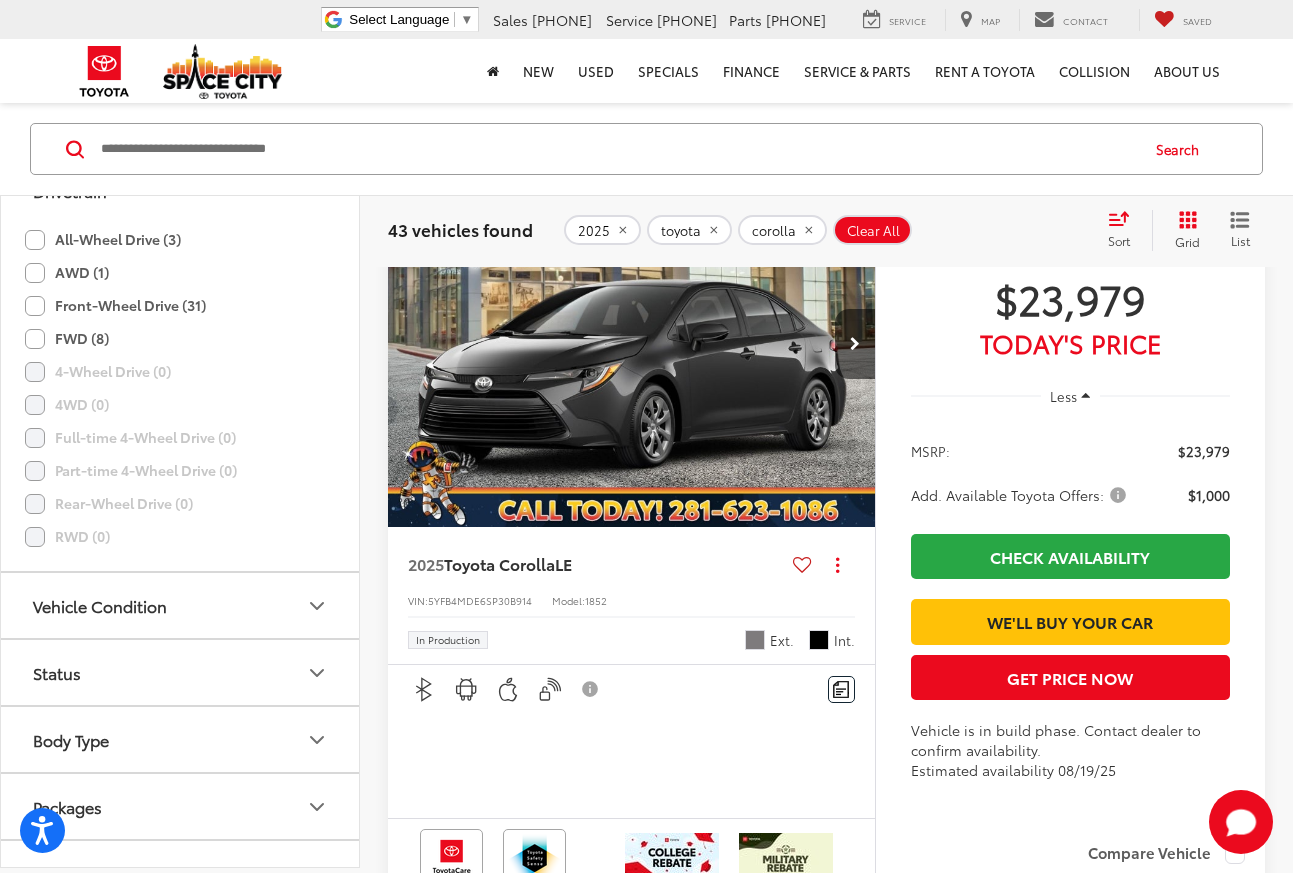 scroll, scrollTop: 3590, scrollLeft: 0, axis: vertical 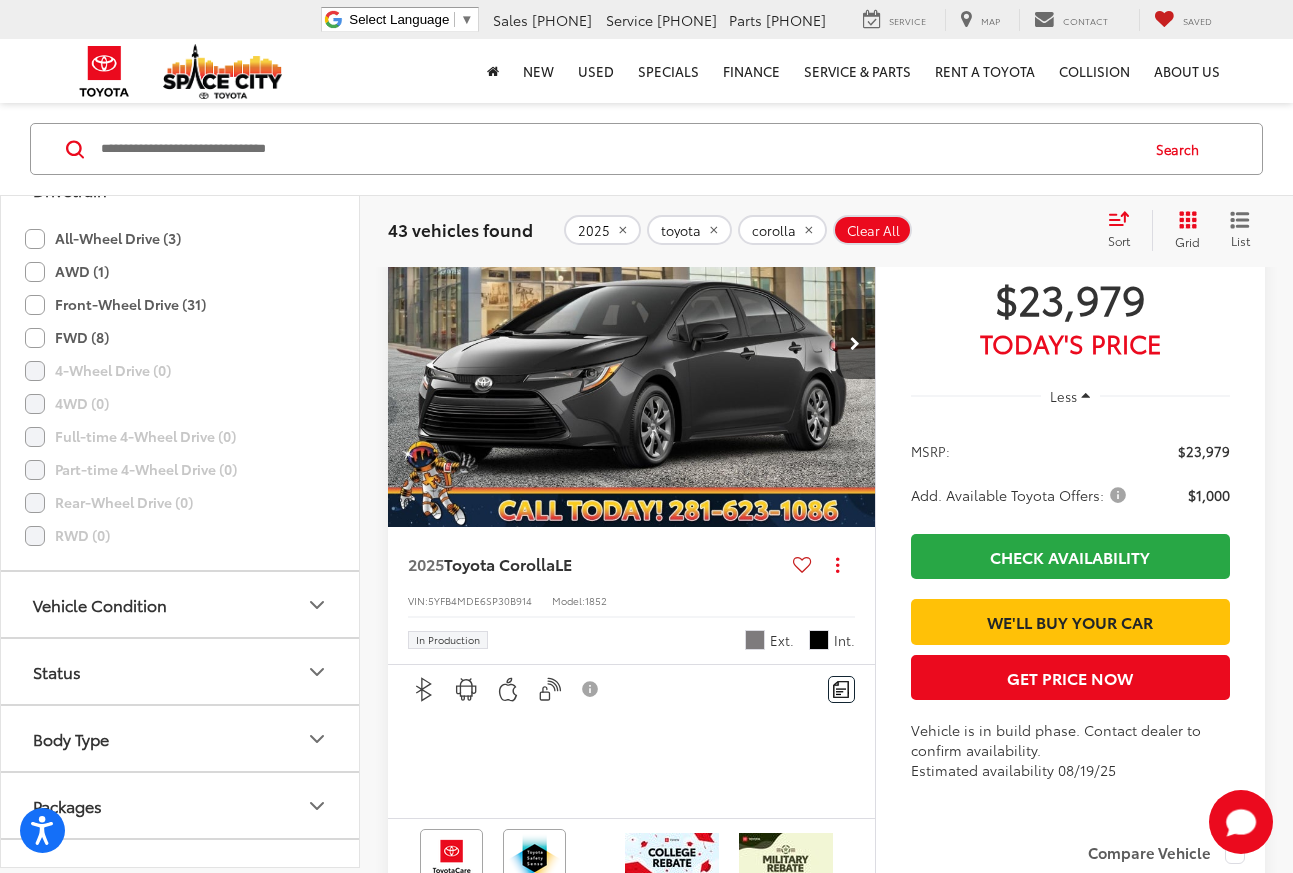 click 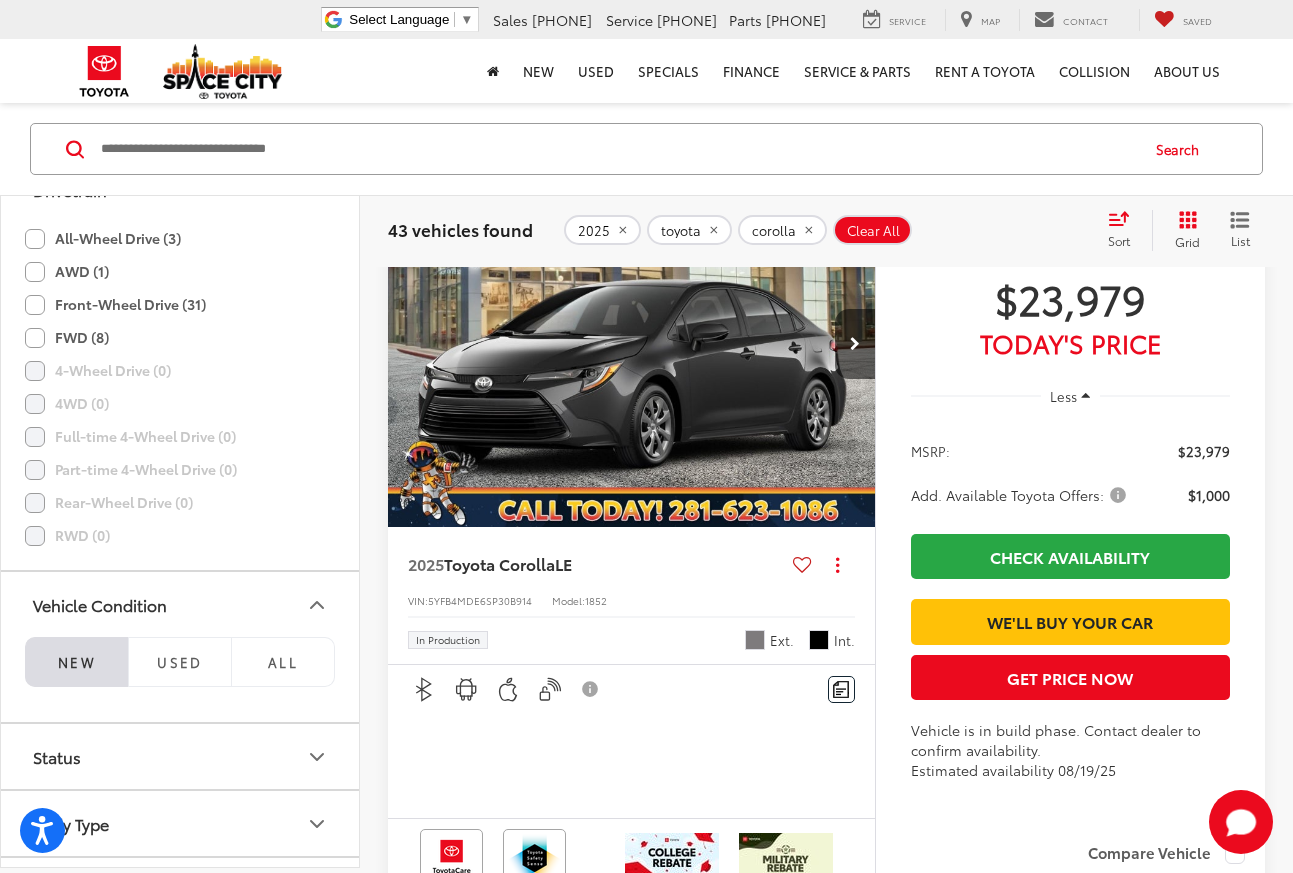 scroll, scrollTop: 3781, scrollLeft: 0, axis: vertical 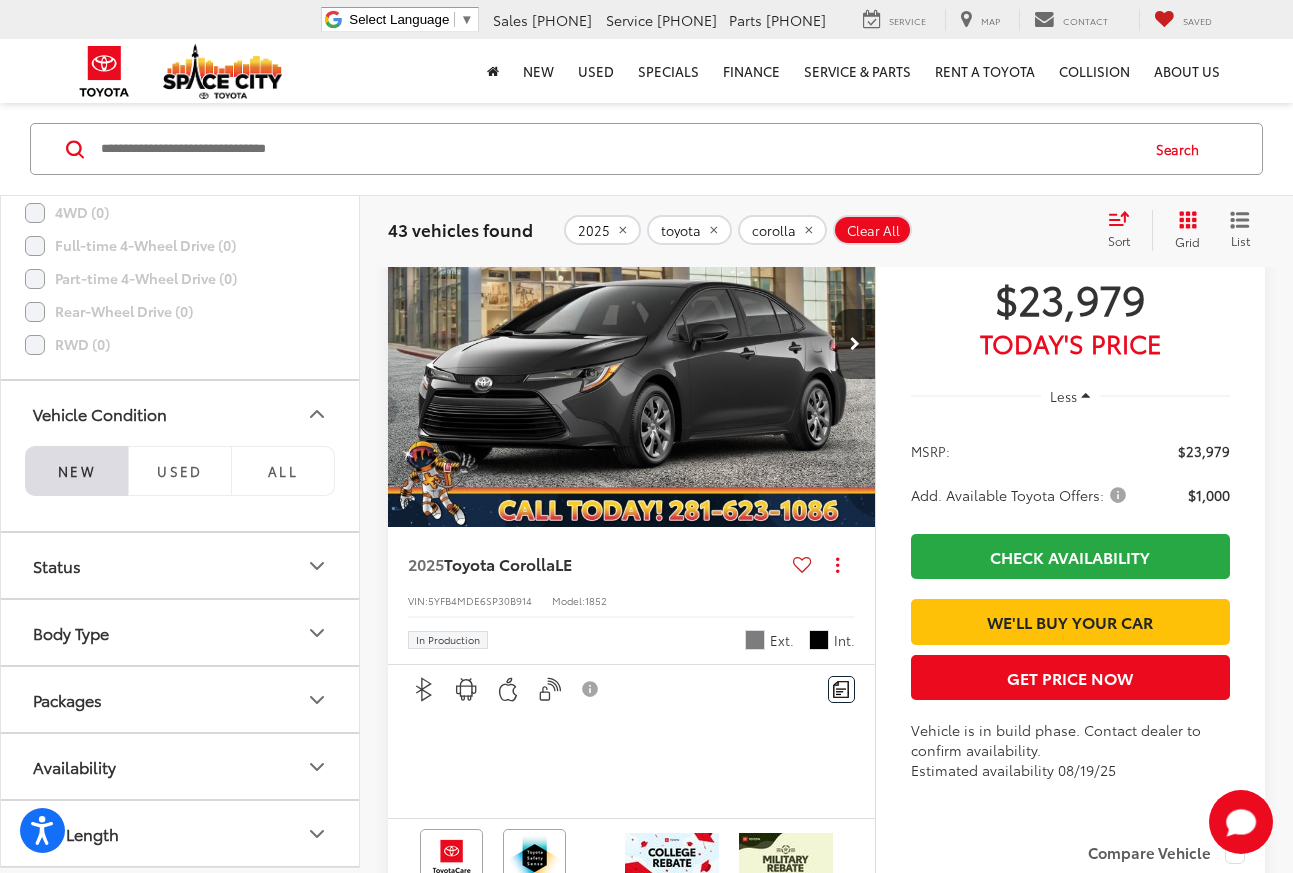 click 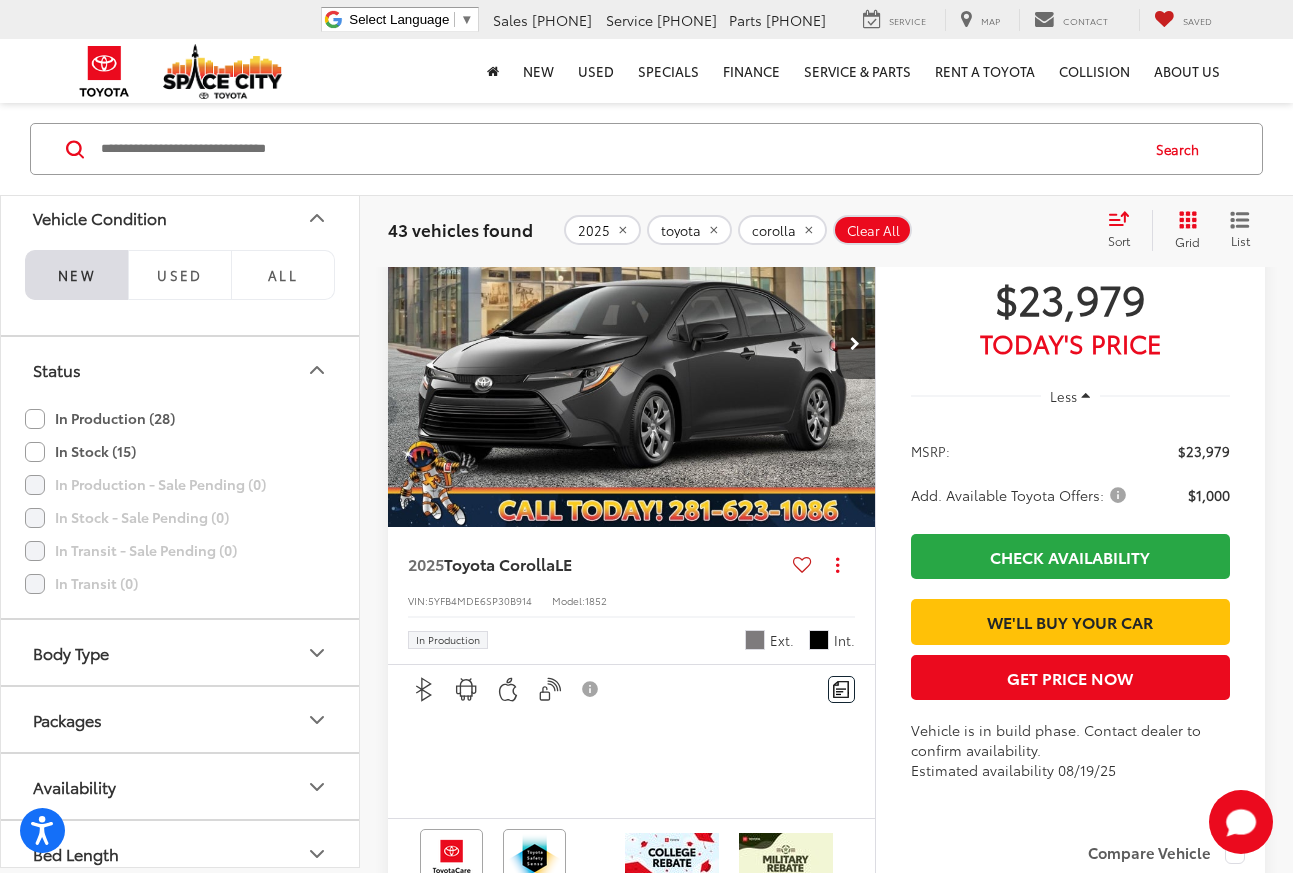 scroll, scrollTop: 3997, scrollLeft: 0, axis: vertical 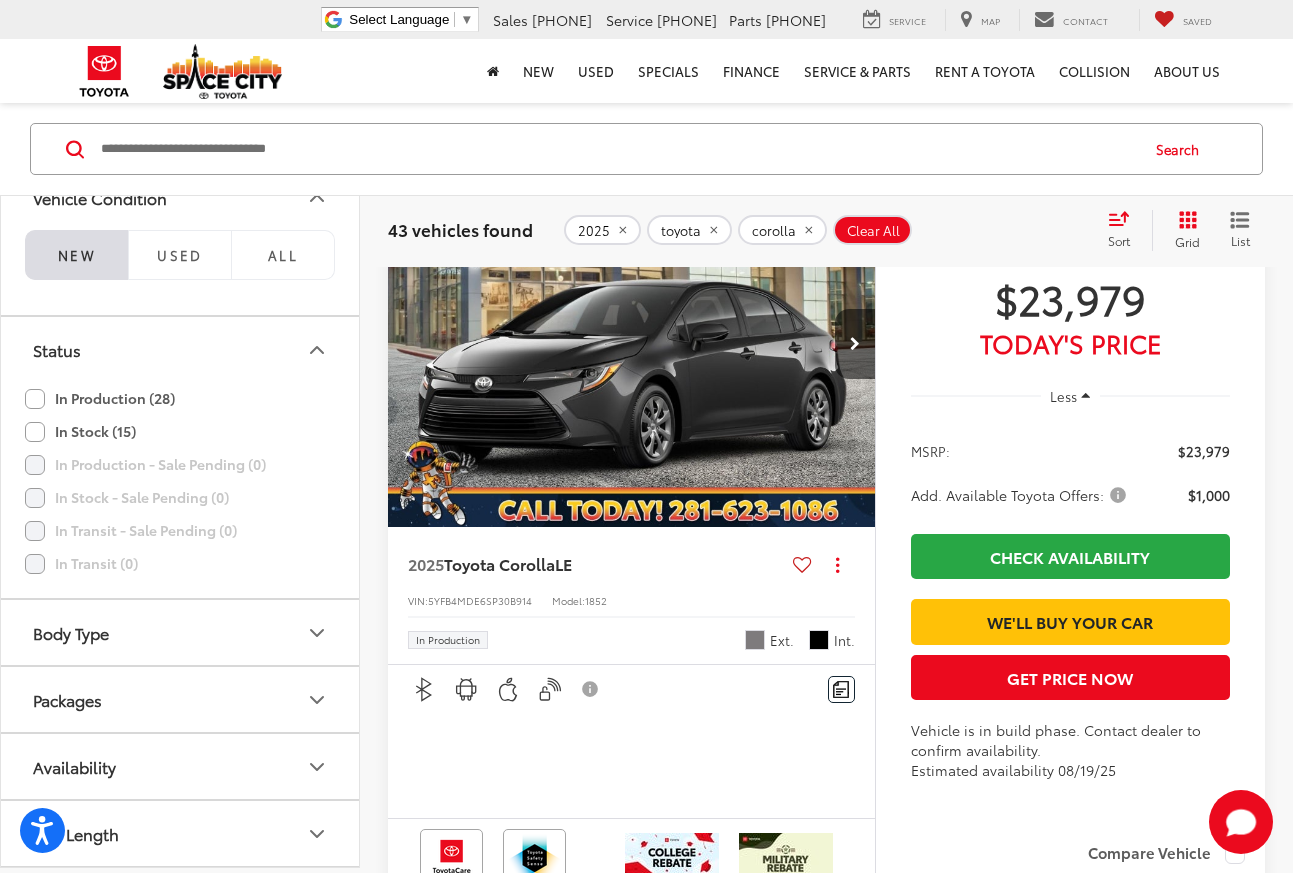 click 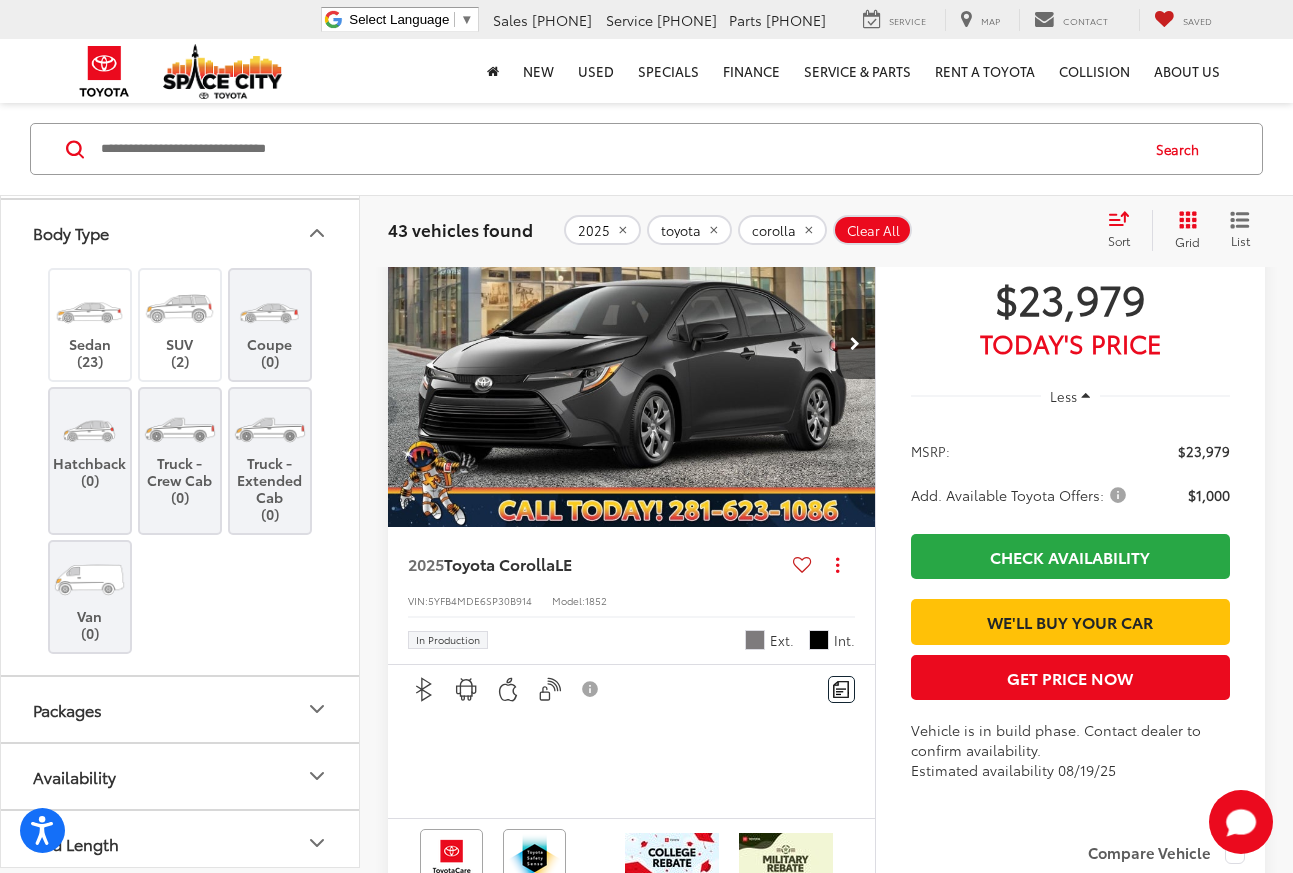 scroll, scrollTop: 4399, scrollLeft: 0, axis: vertical 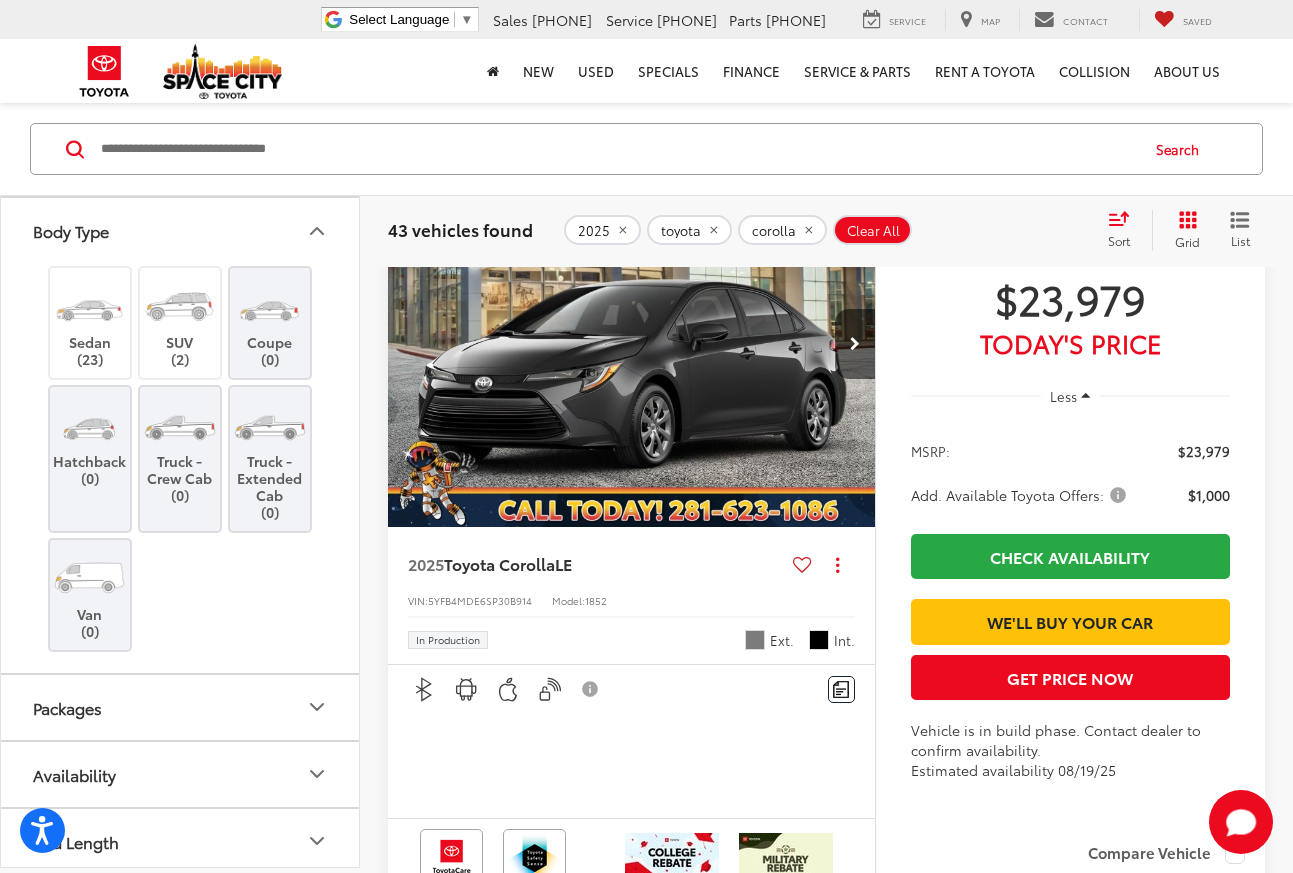 click 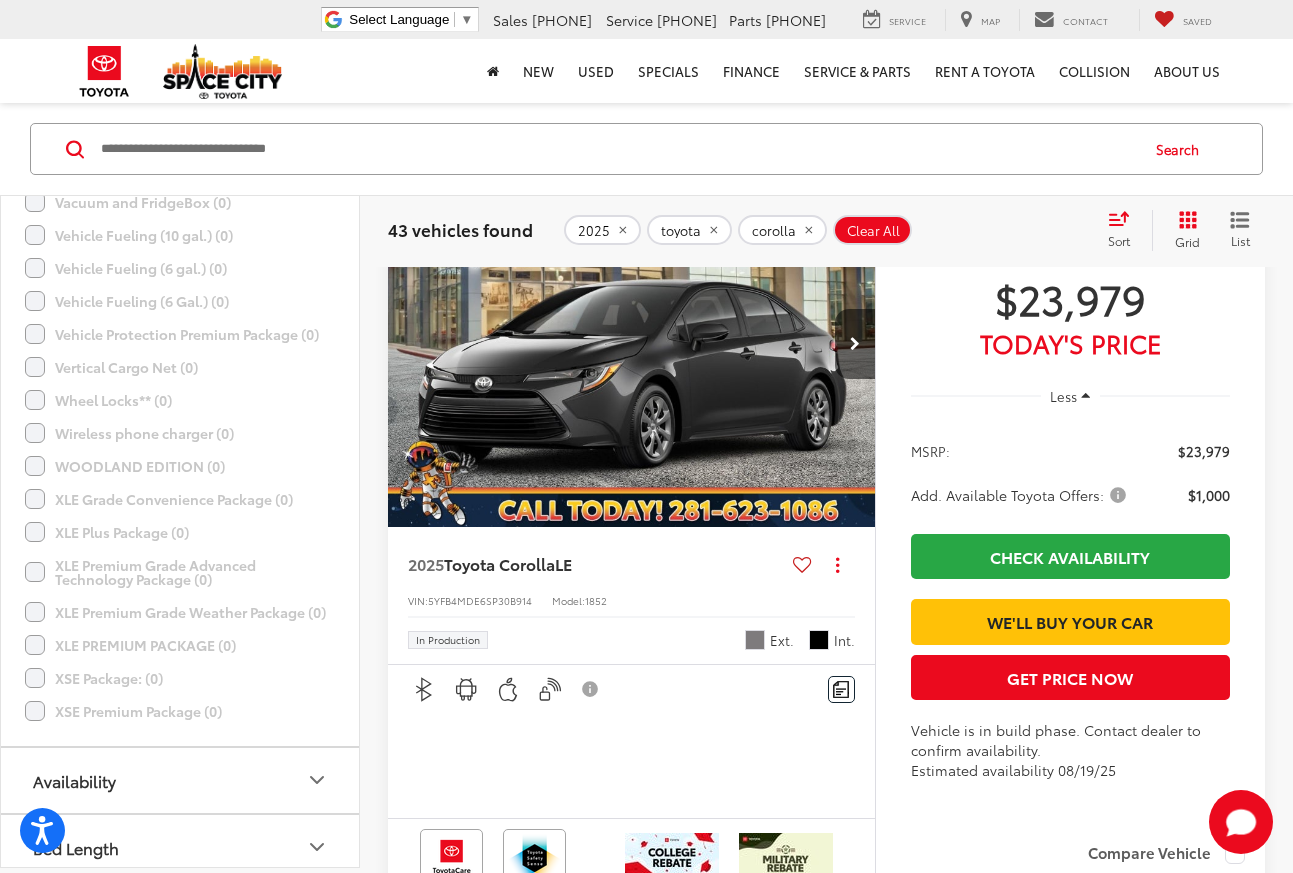 scroll, scrollTop: 12299, scrollLeft: 0, axis: vertical 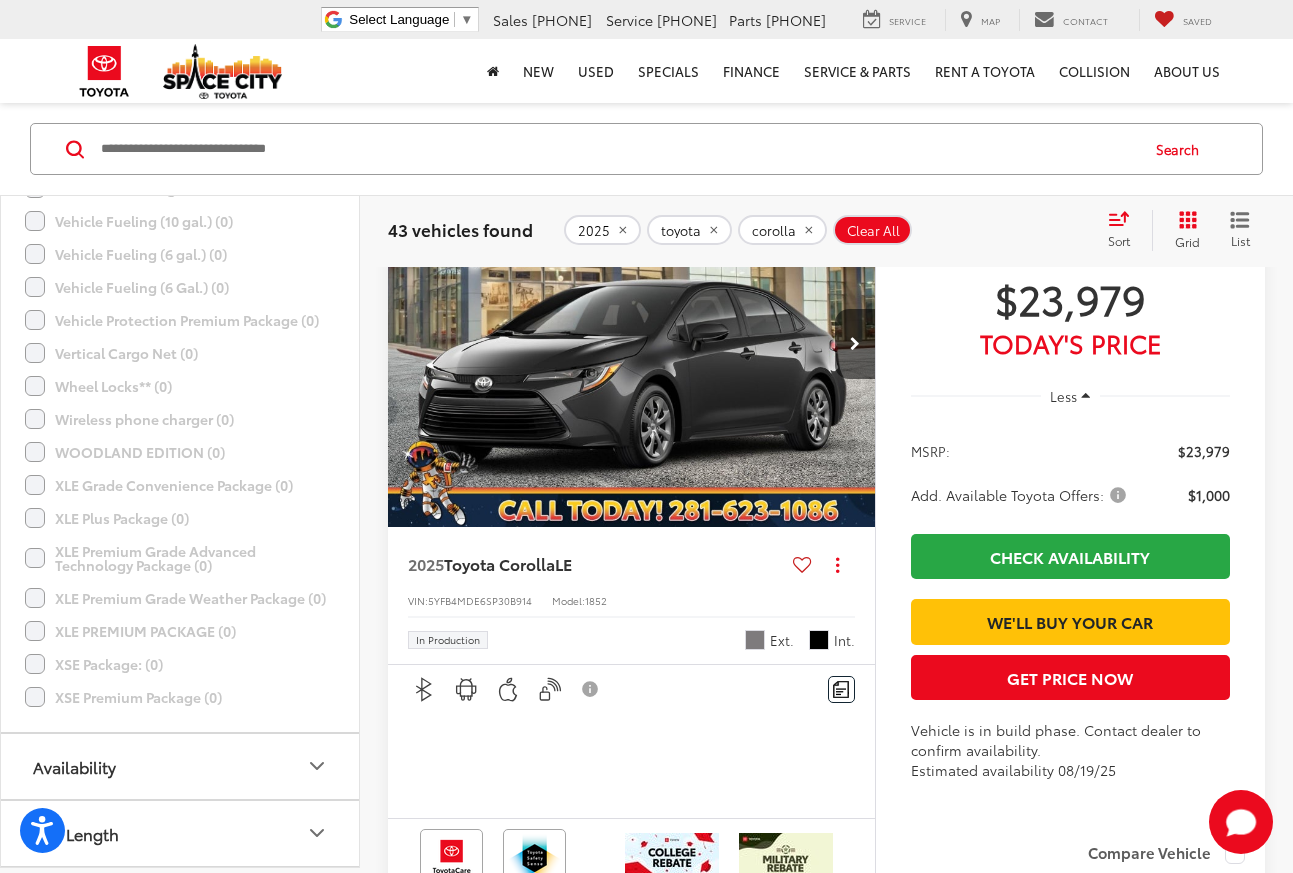 click 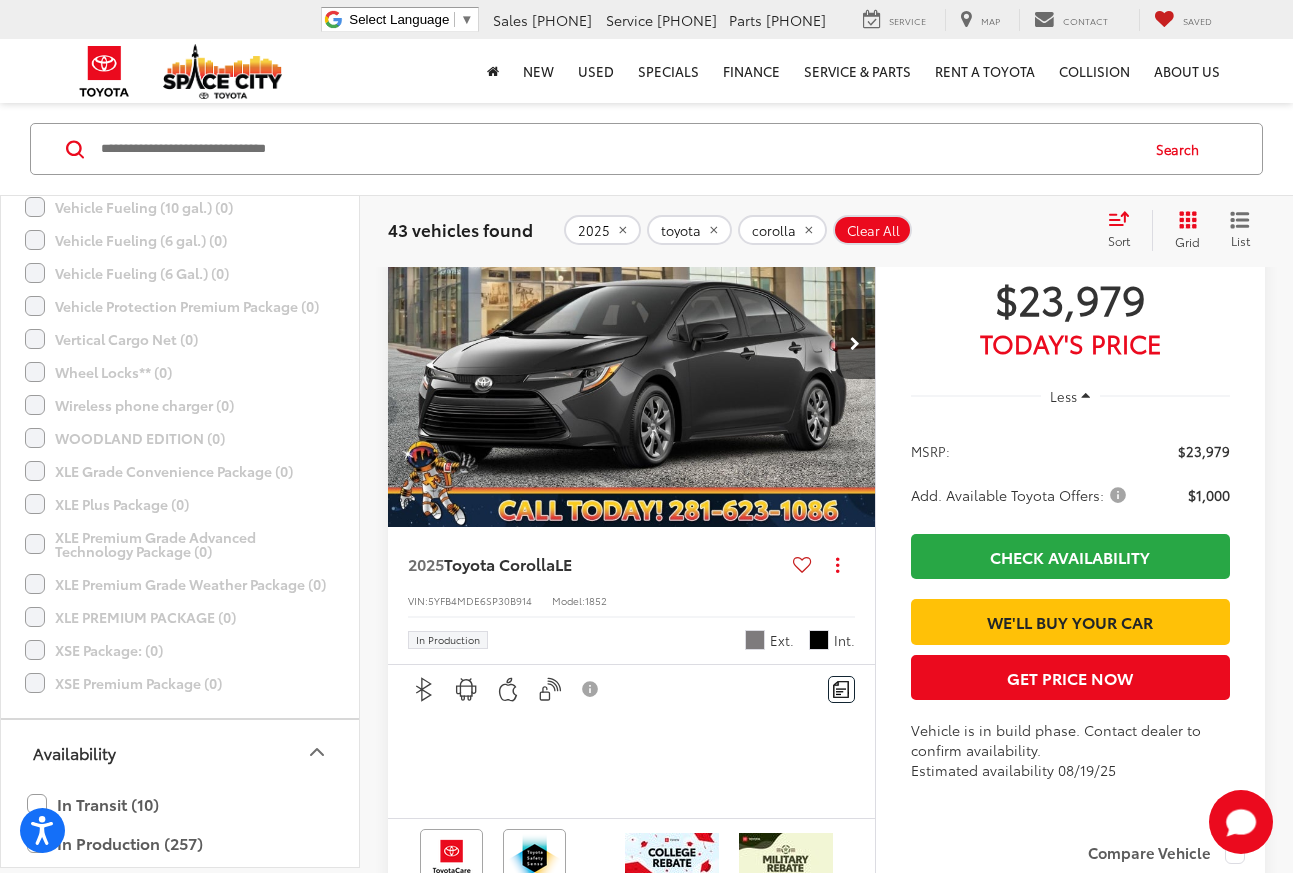 scroll, scrollTop: 12434, scrollLeft: 0, axis: vertical 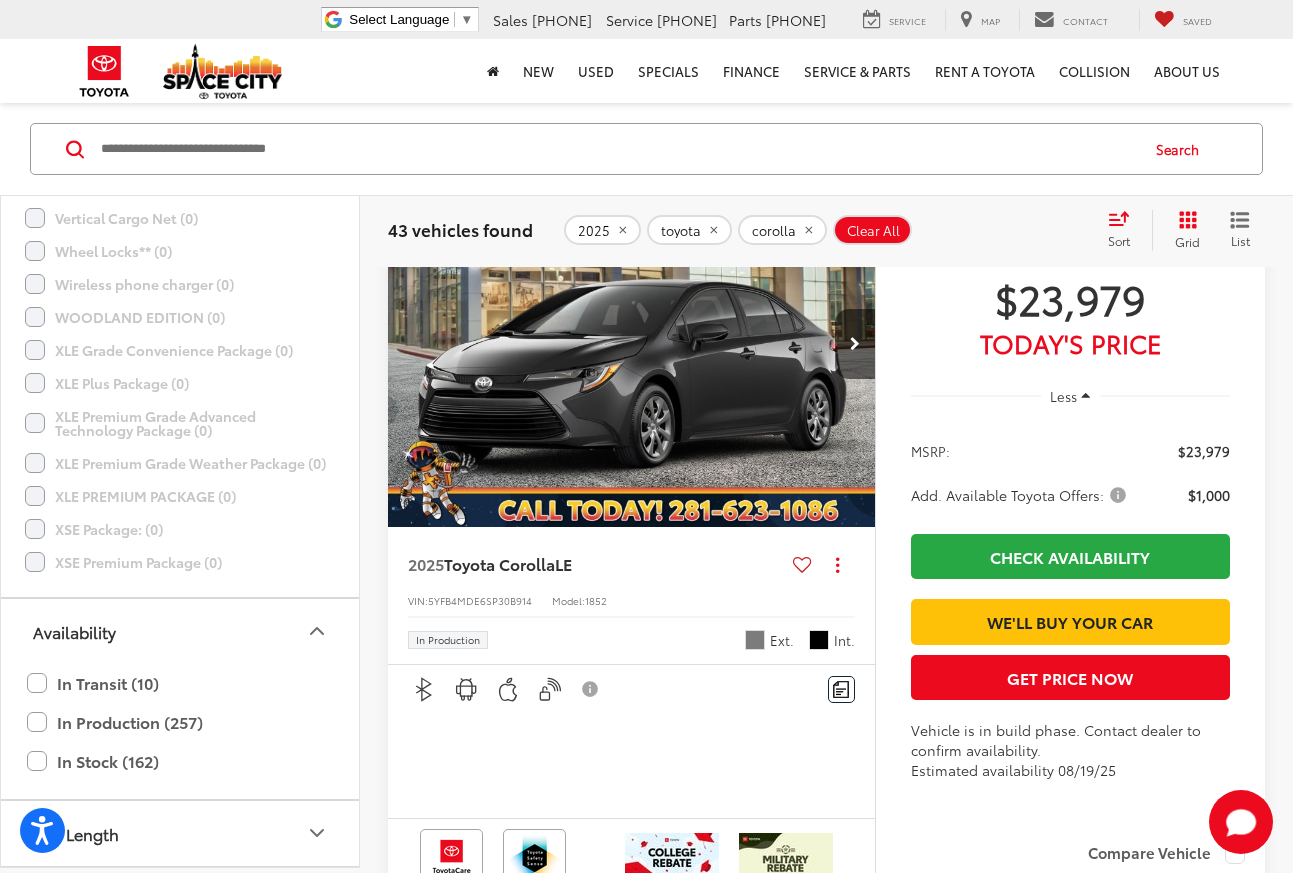 click on "Bed Length" at bounding box center [181, 833] 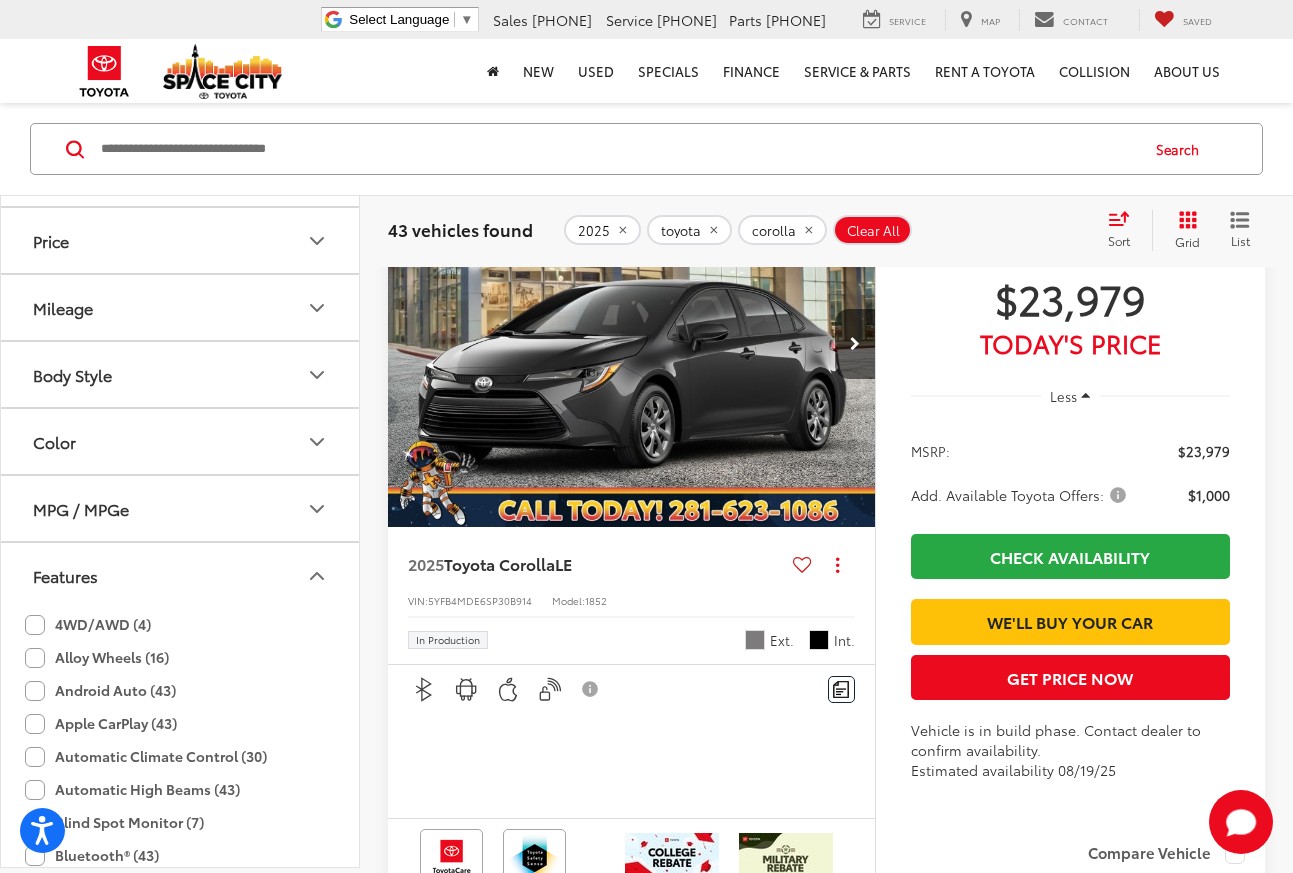 scroll, scrollTop: 0, scrollLeft: 0, axis: both 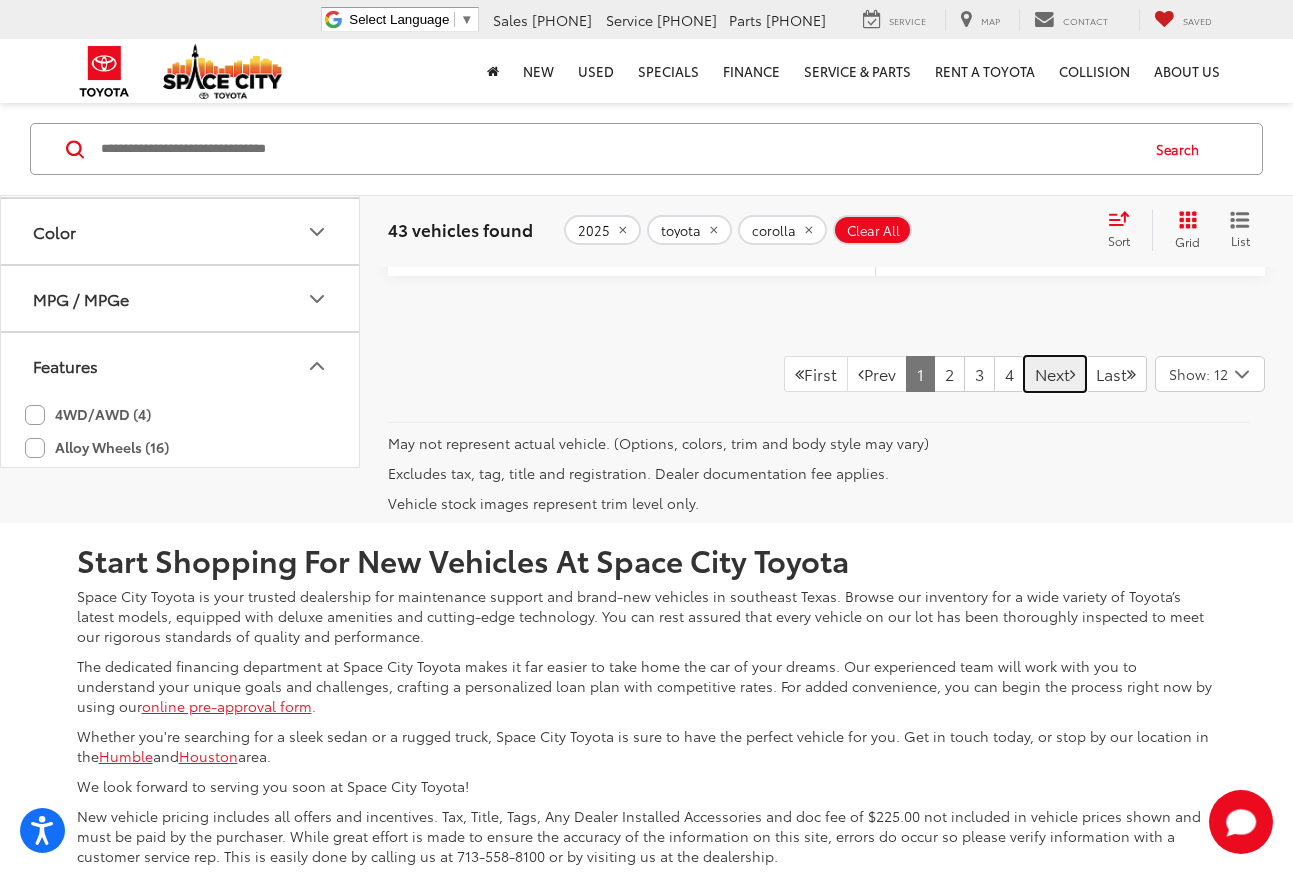 click on "Next" at bounding box center [1055, 374] 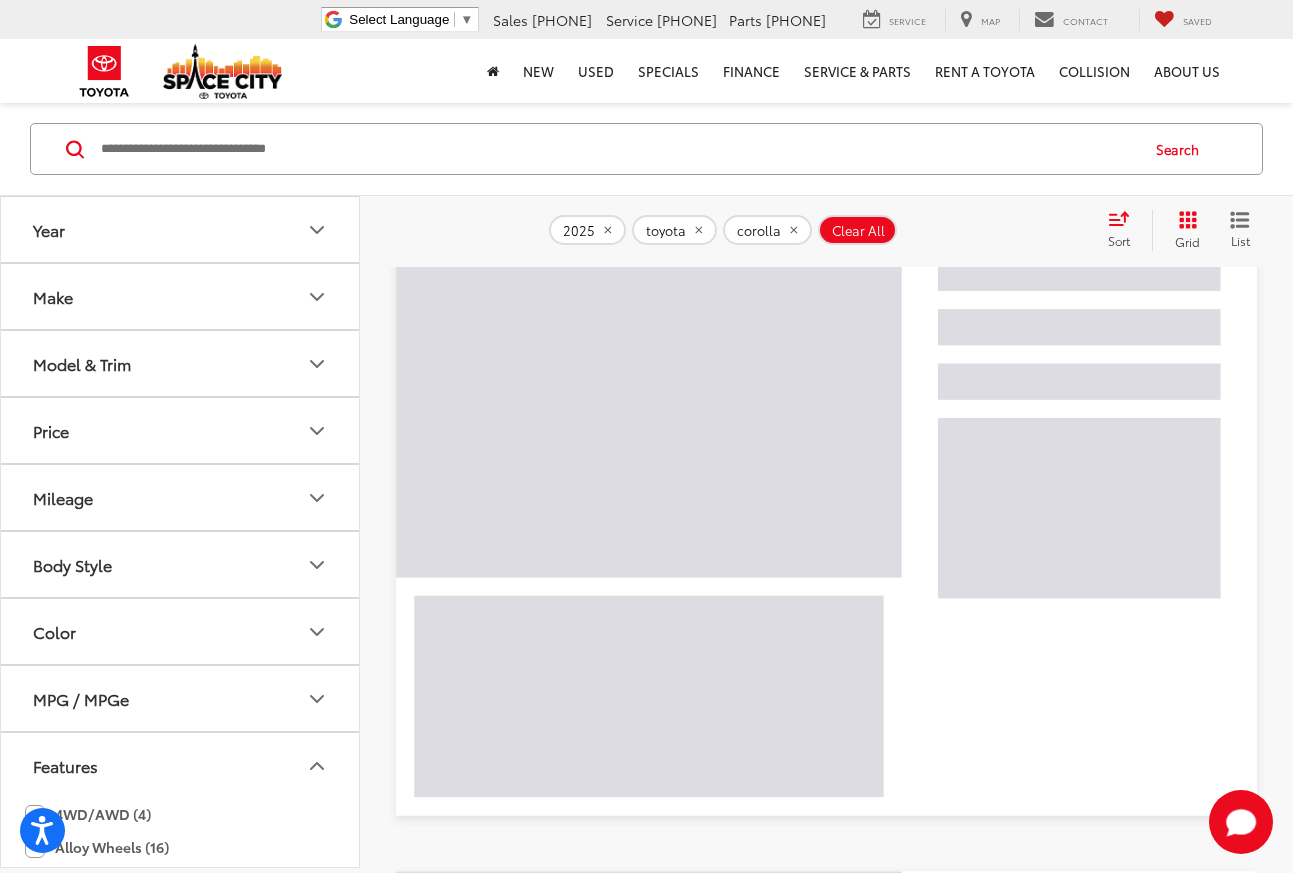 scroll, scrollTop: 125, scrollLeft: 0, axis: vertical 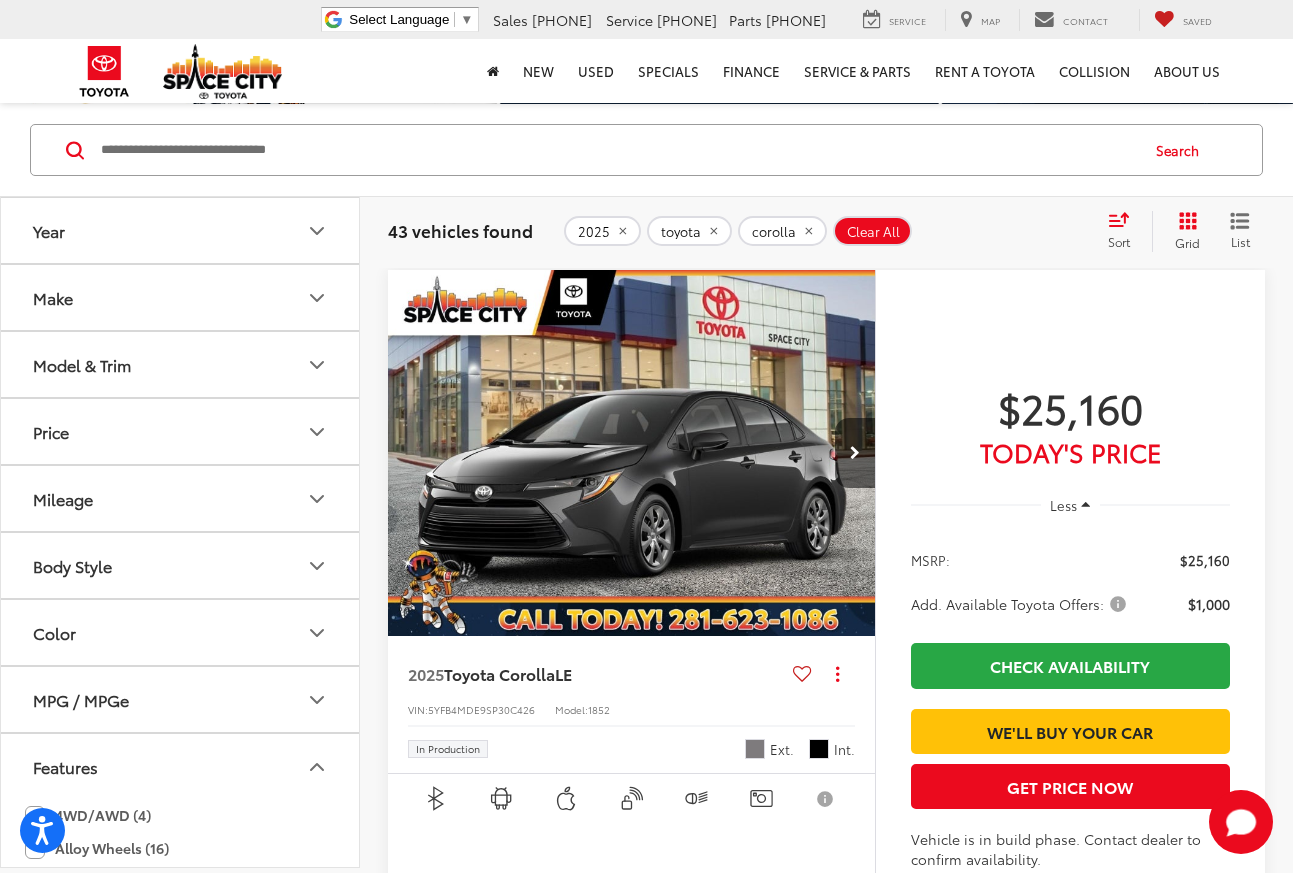 click at bounding box center [618, 150] 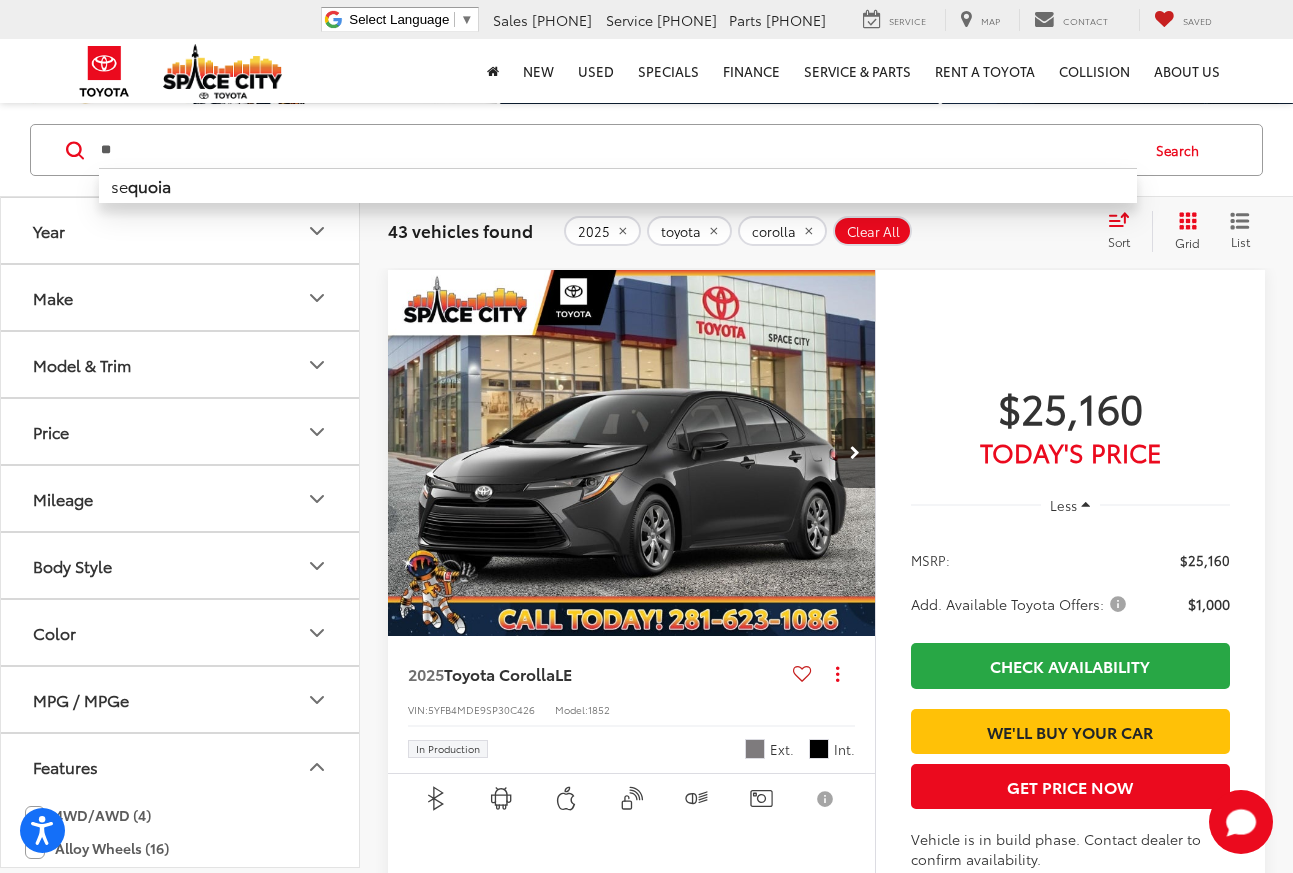 type on "**" 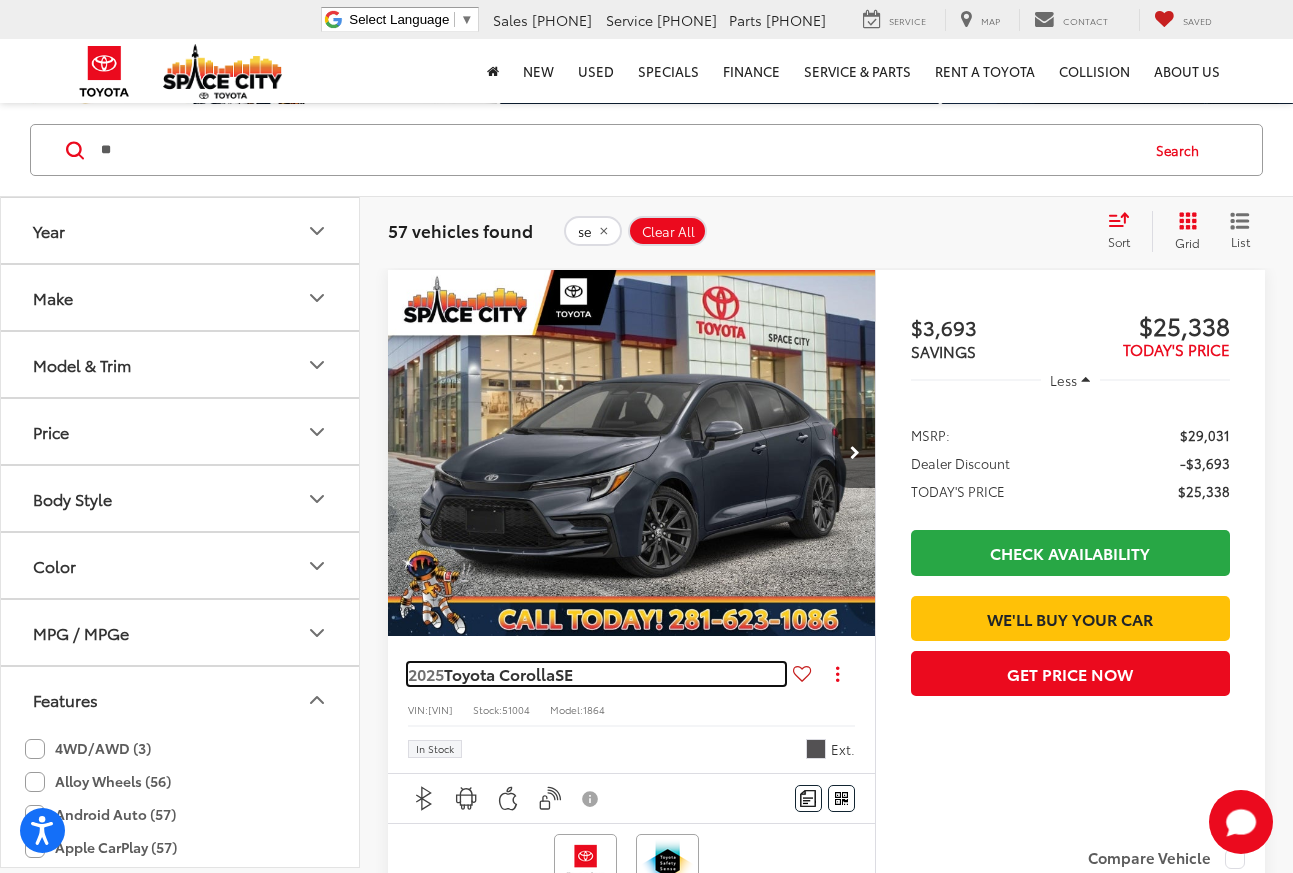 click on "Toyota Corolla" at bounding box center (499, 673) 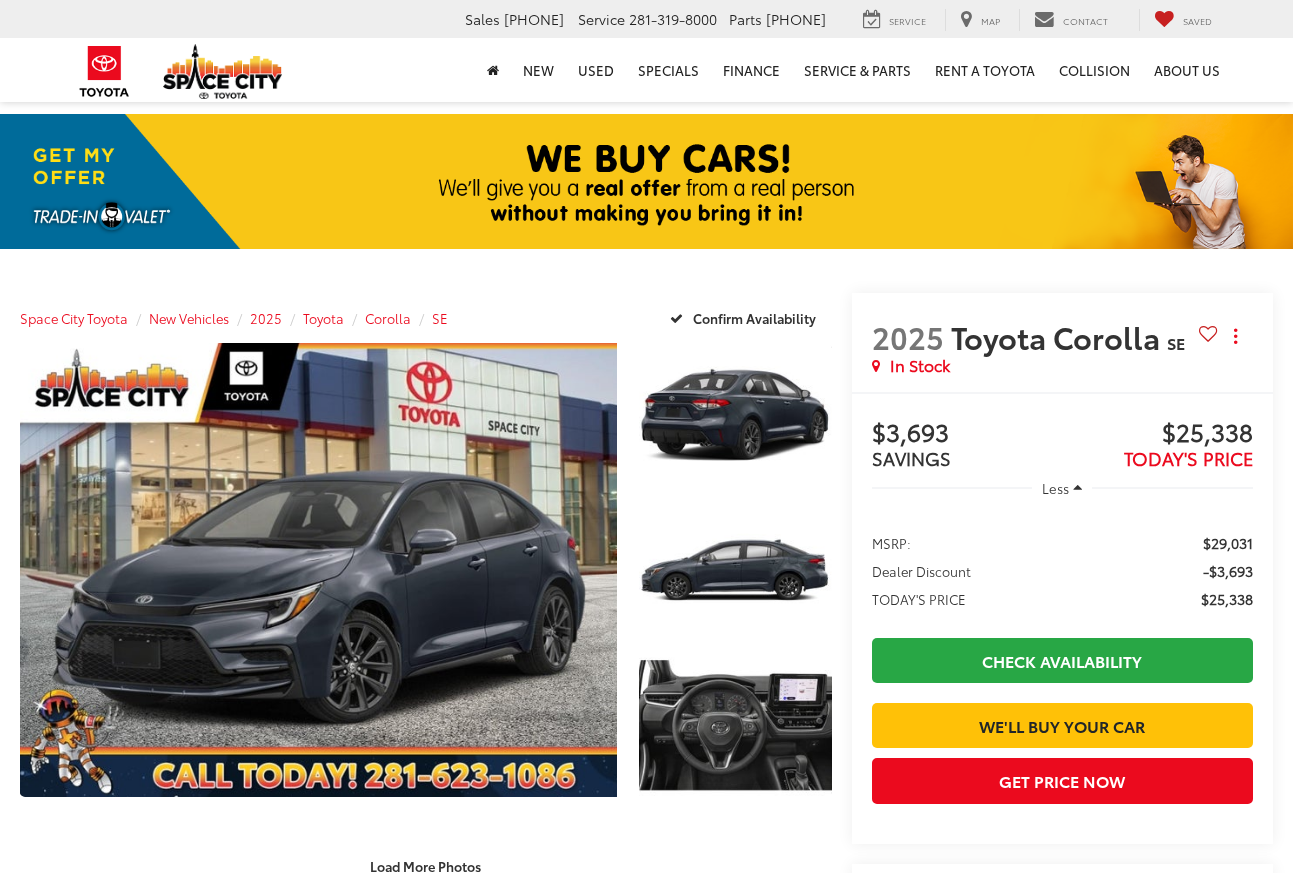 scroll, scrollTop: 0, scrollLeft: 0, axis: both 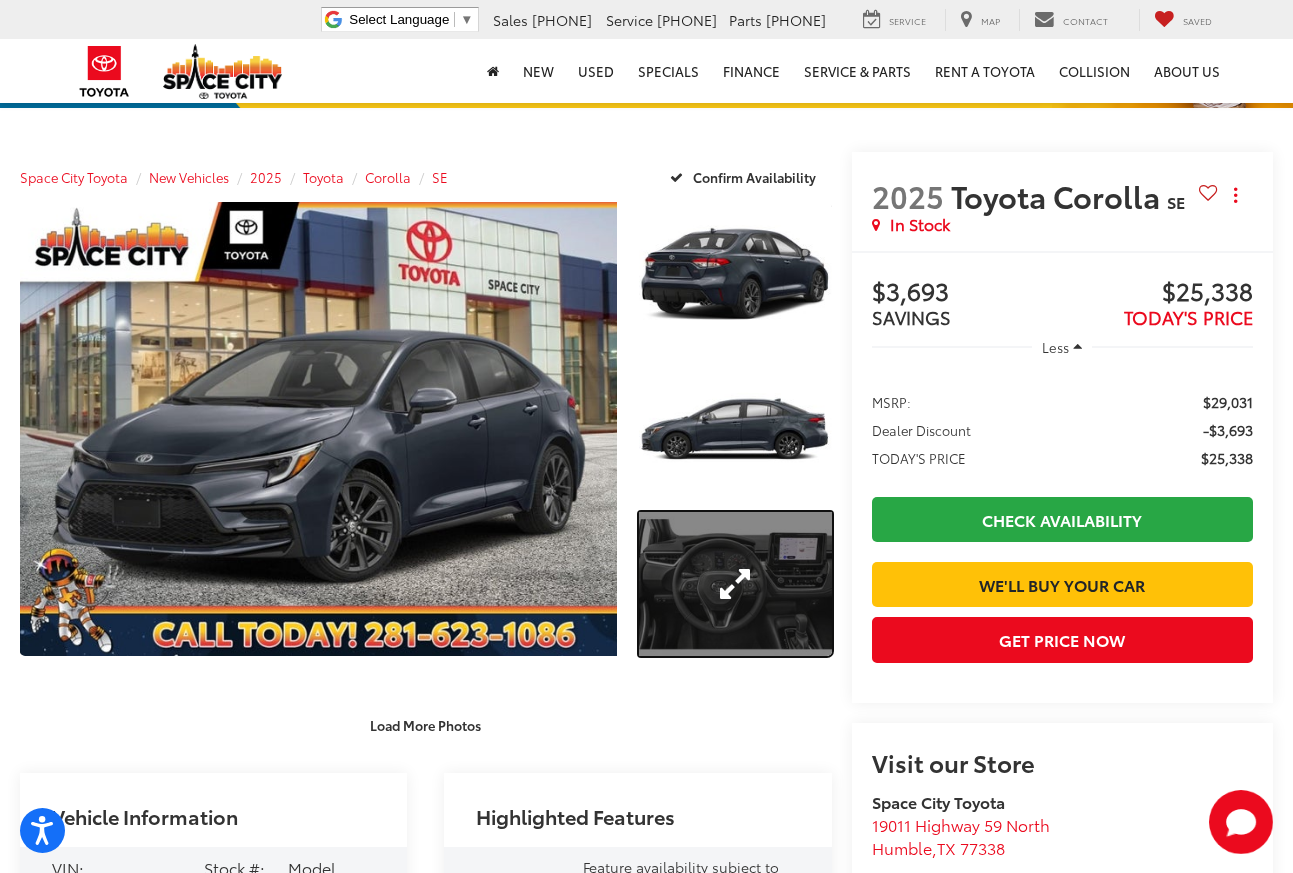 click at bounding box center (735, 584) 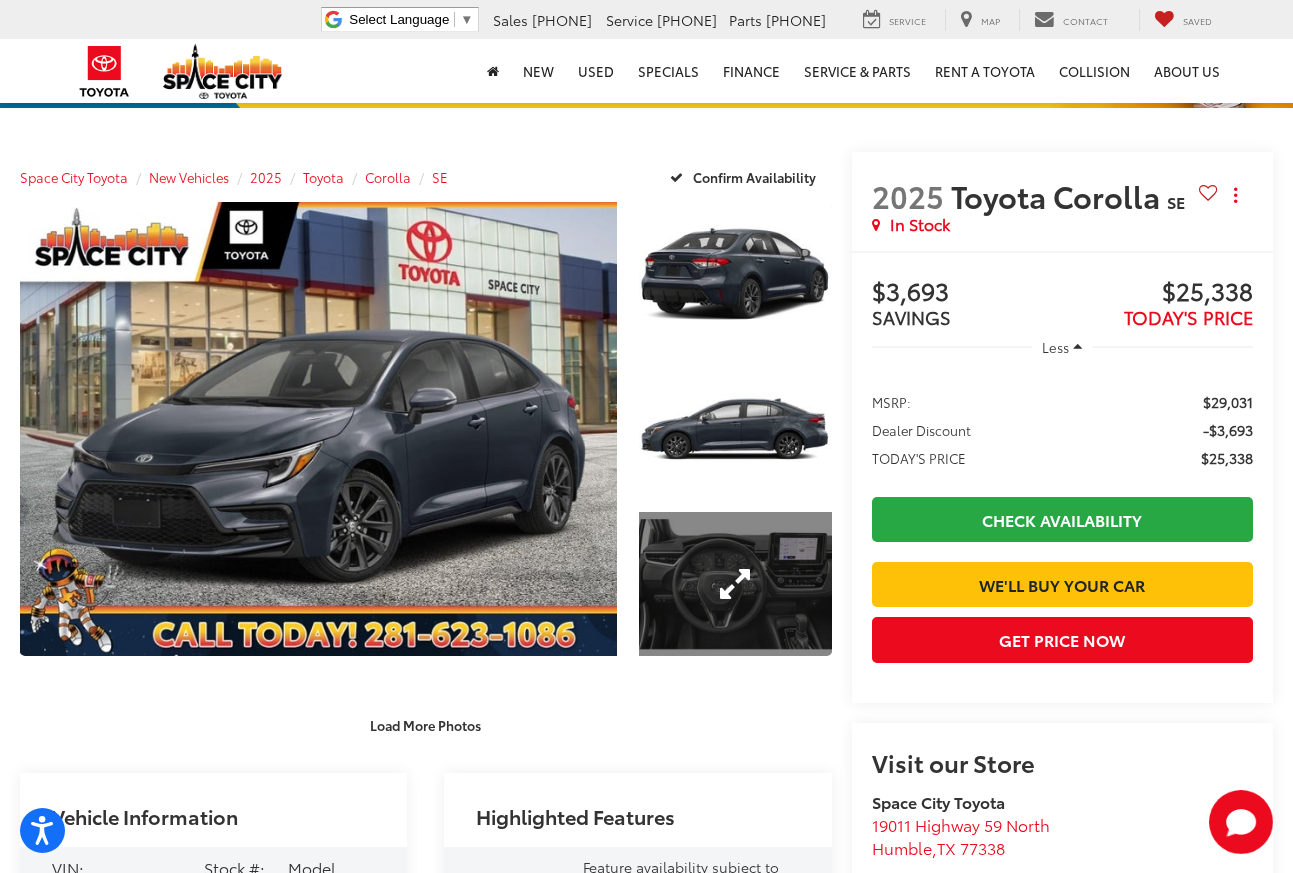 scroll, scrollTop: 0, scrollLeft: 351, axis: horizontal 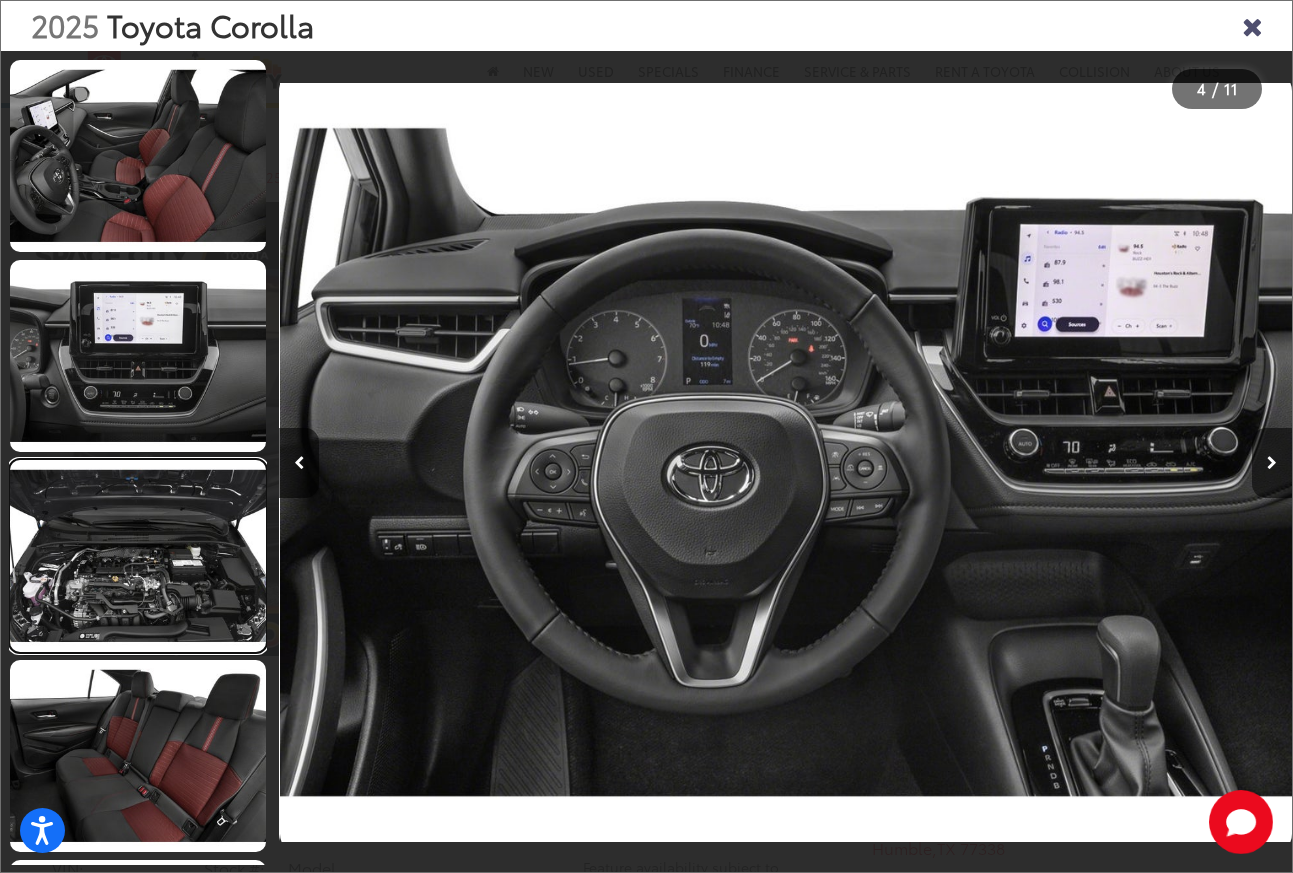 click at bounding box center (138, 556) 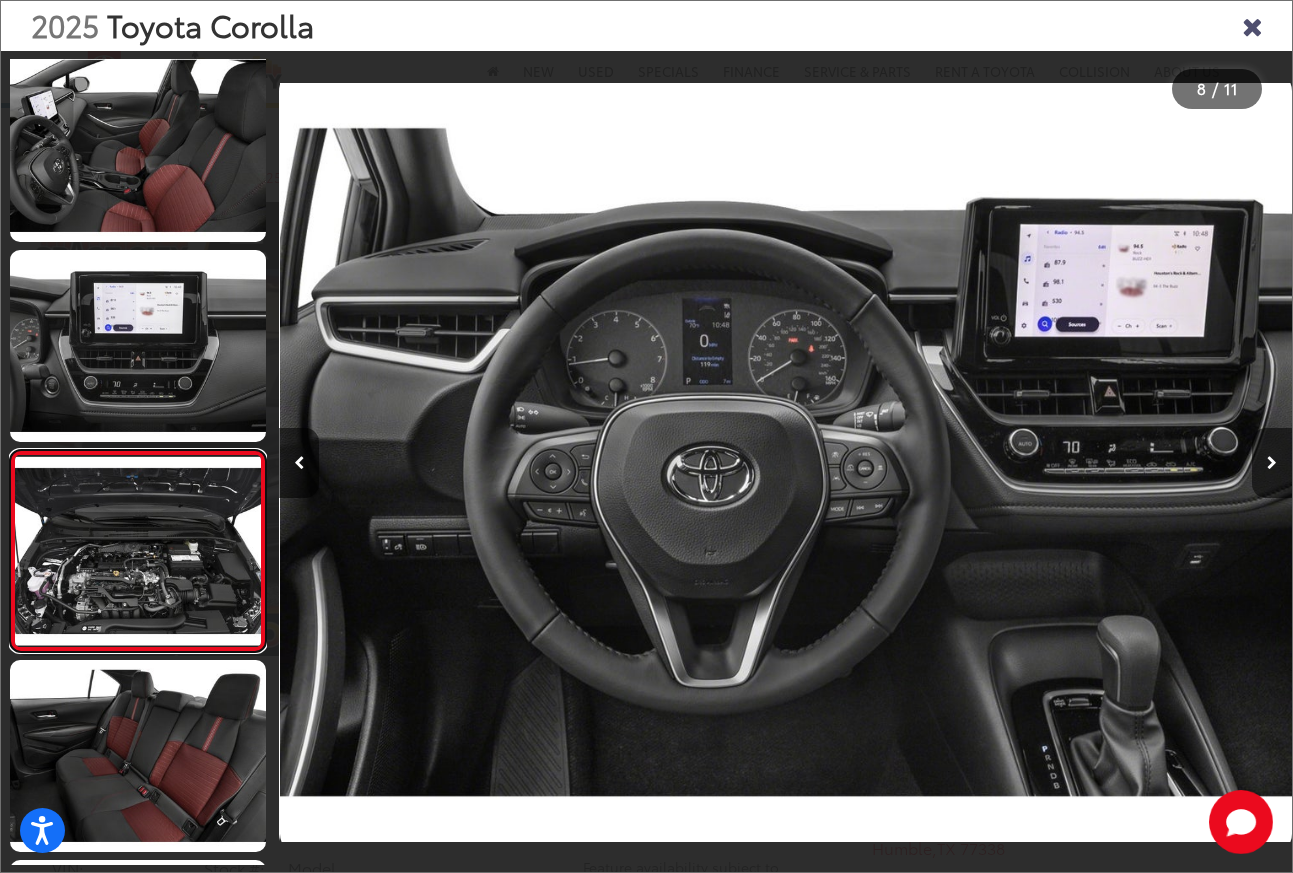scroll, scrollTop: 1075, scrollLeft: 0, axis: vertical 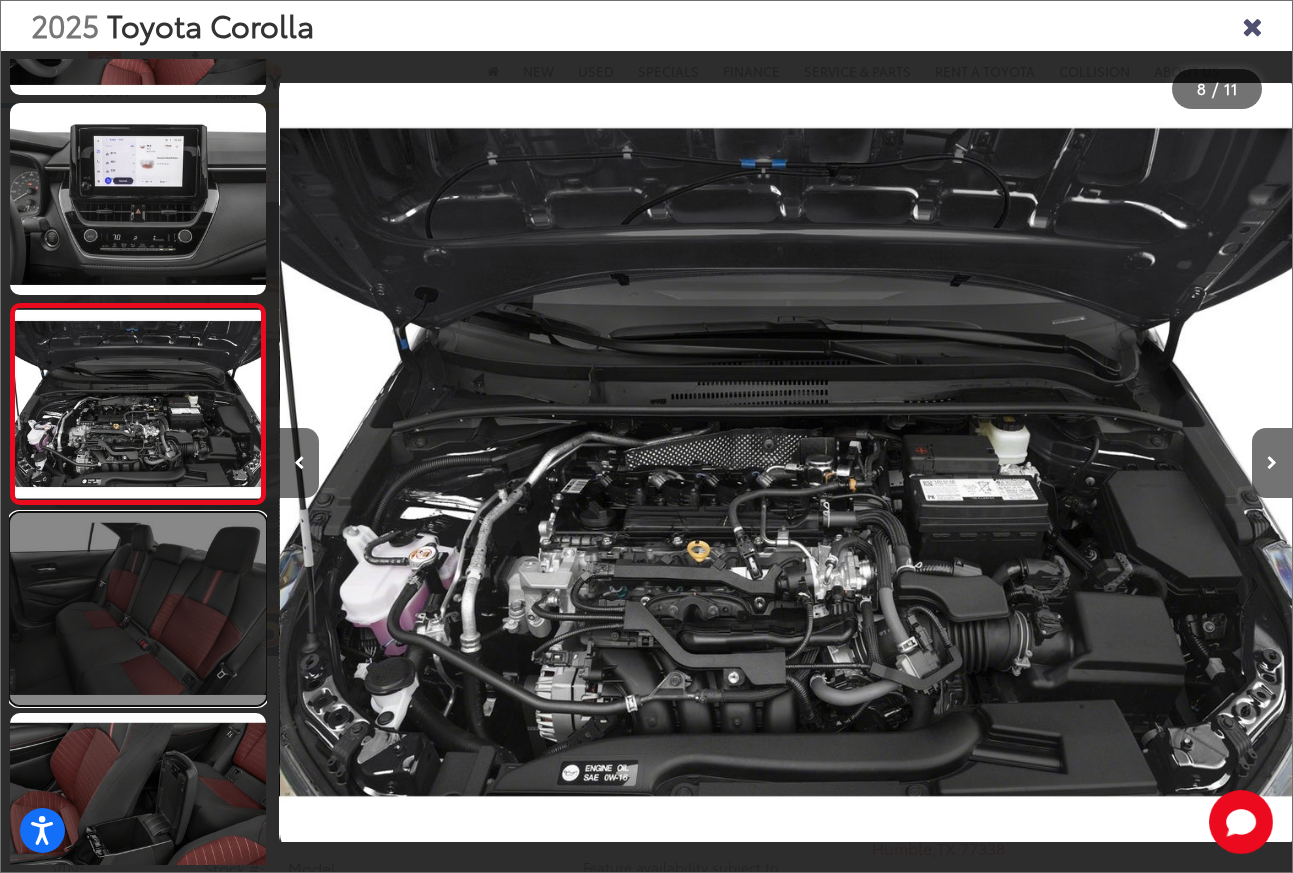 click at bounding box center (138, 609) 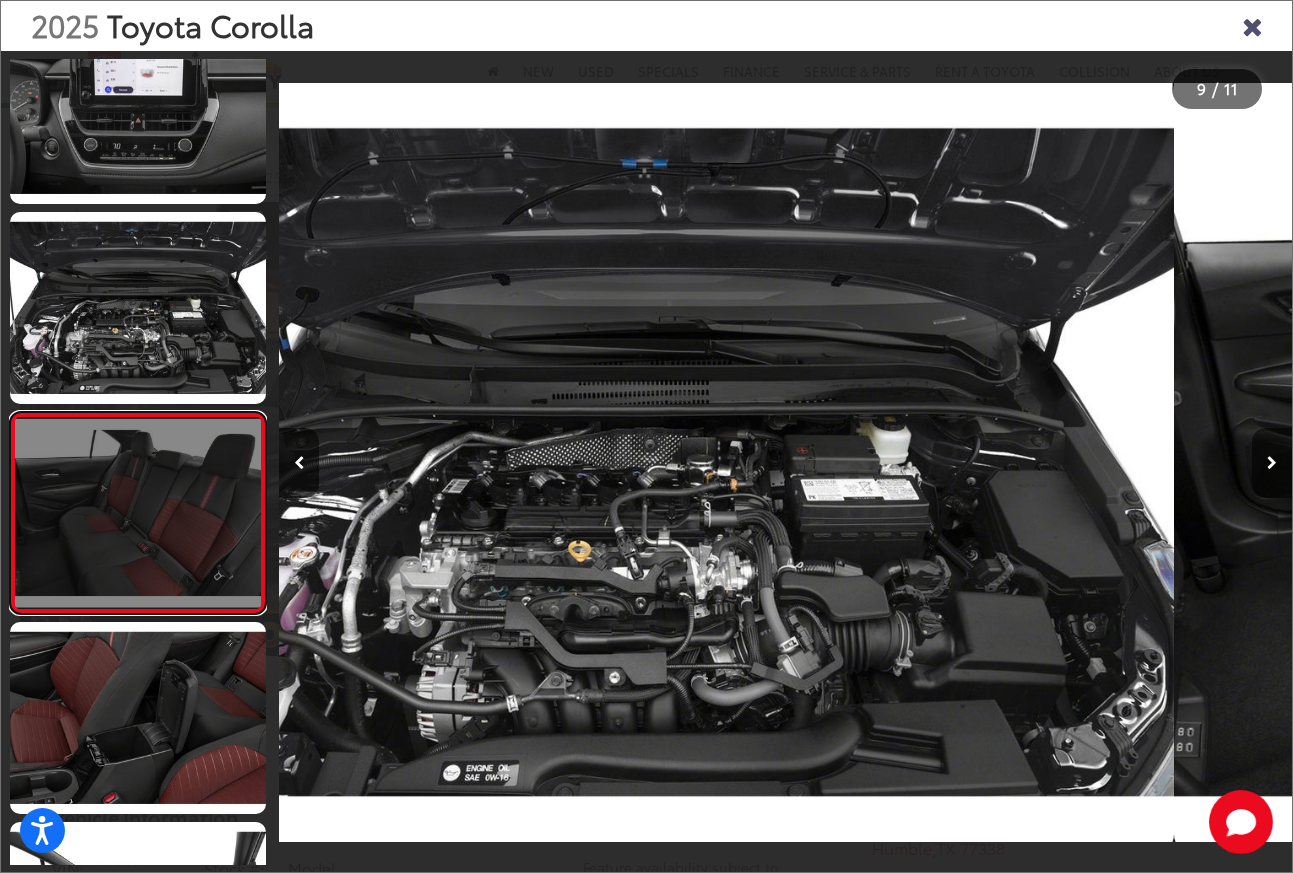 scroll, scrollTop: 1358, scrollLeft: 0, axis: vertical 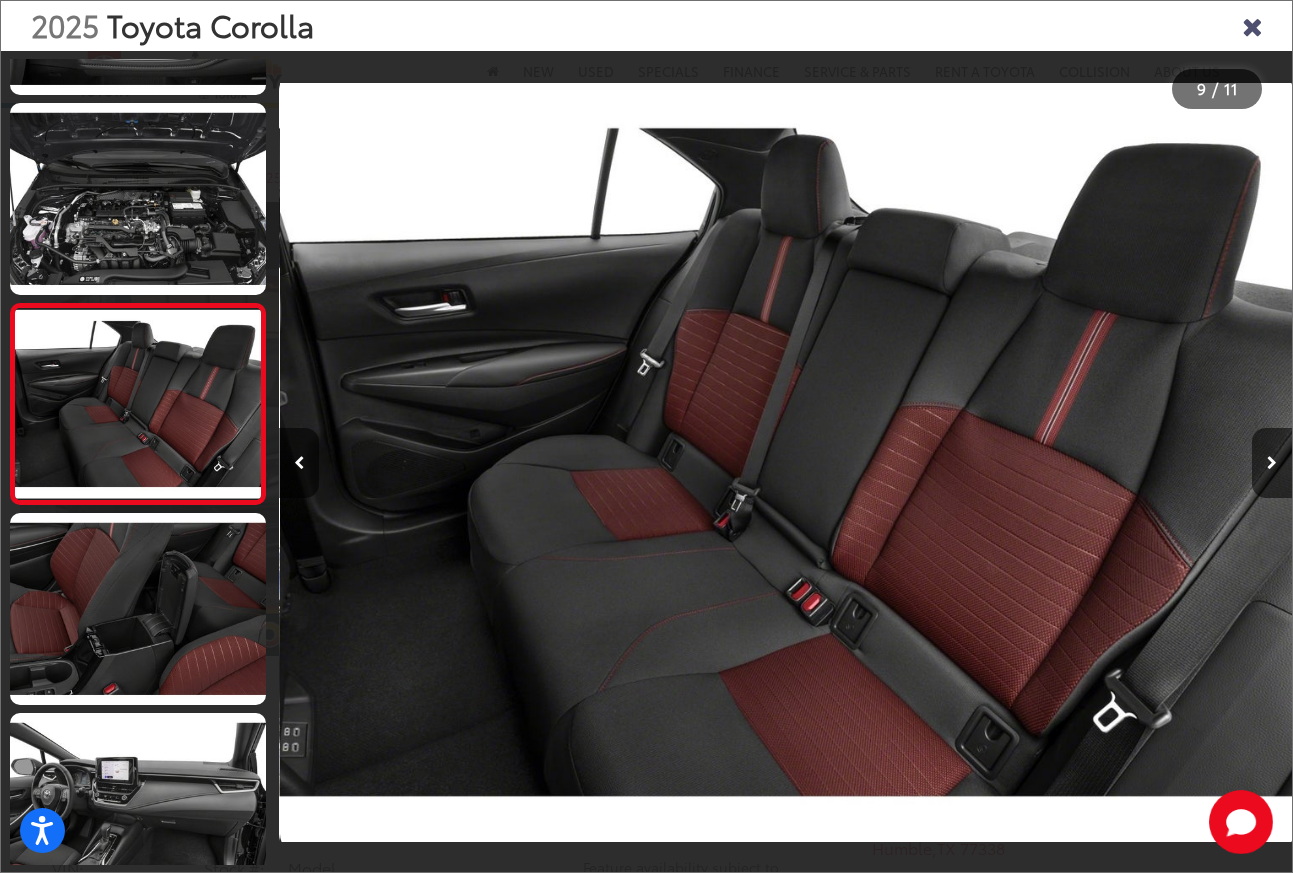 click at bounding box center [1252, 25] 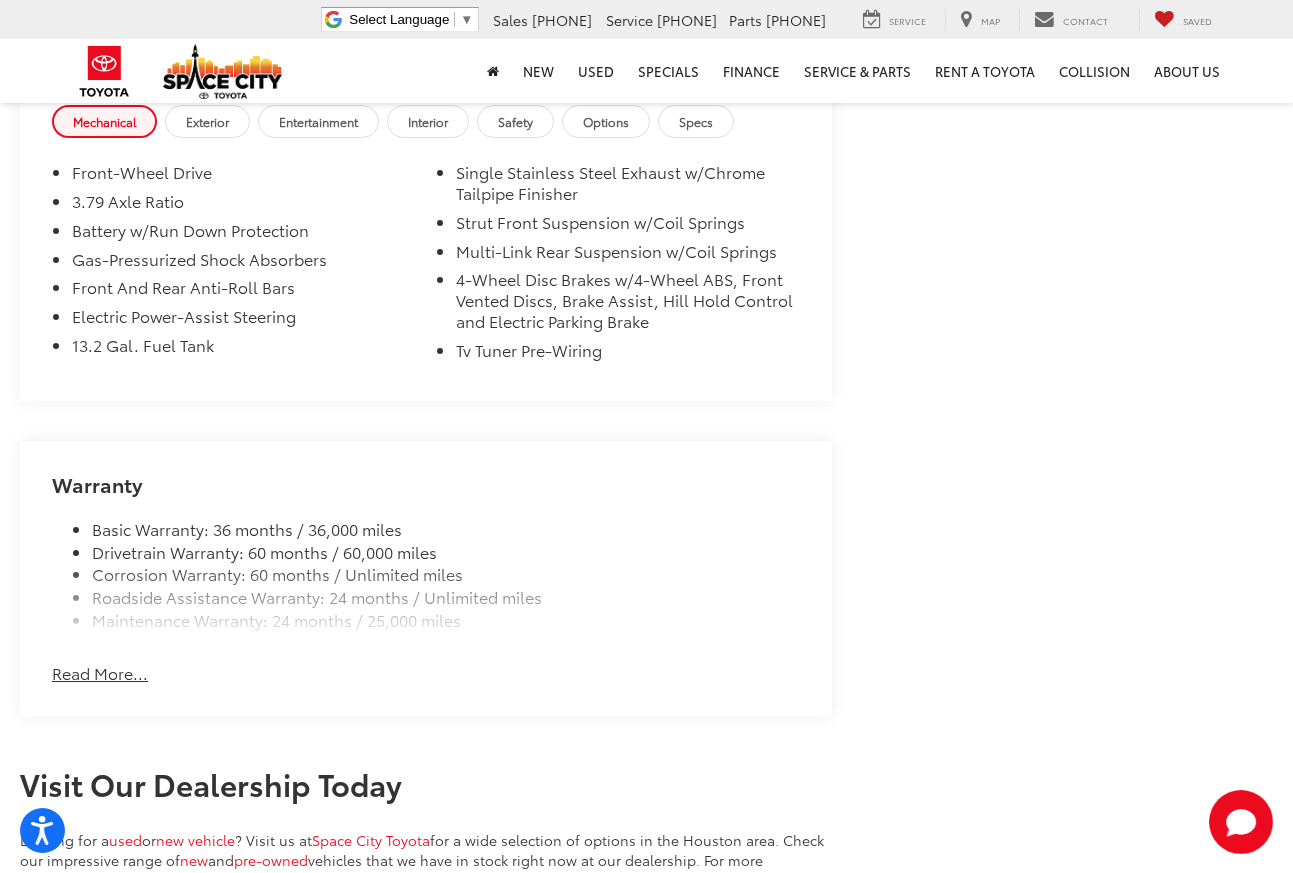 scroll, scrollTop: 1757, scrollLeft: 0, axis: vertical 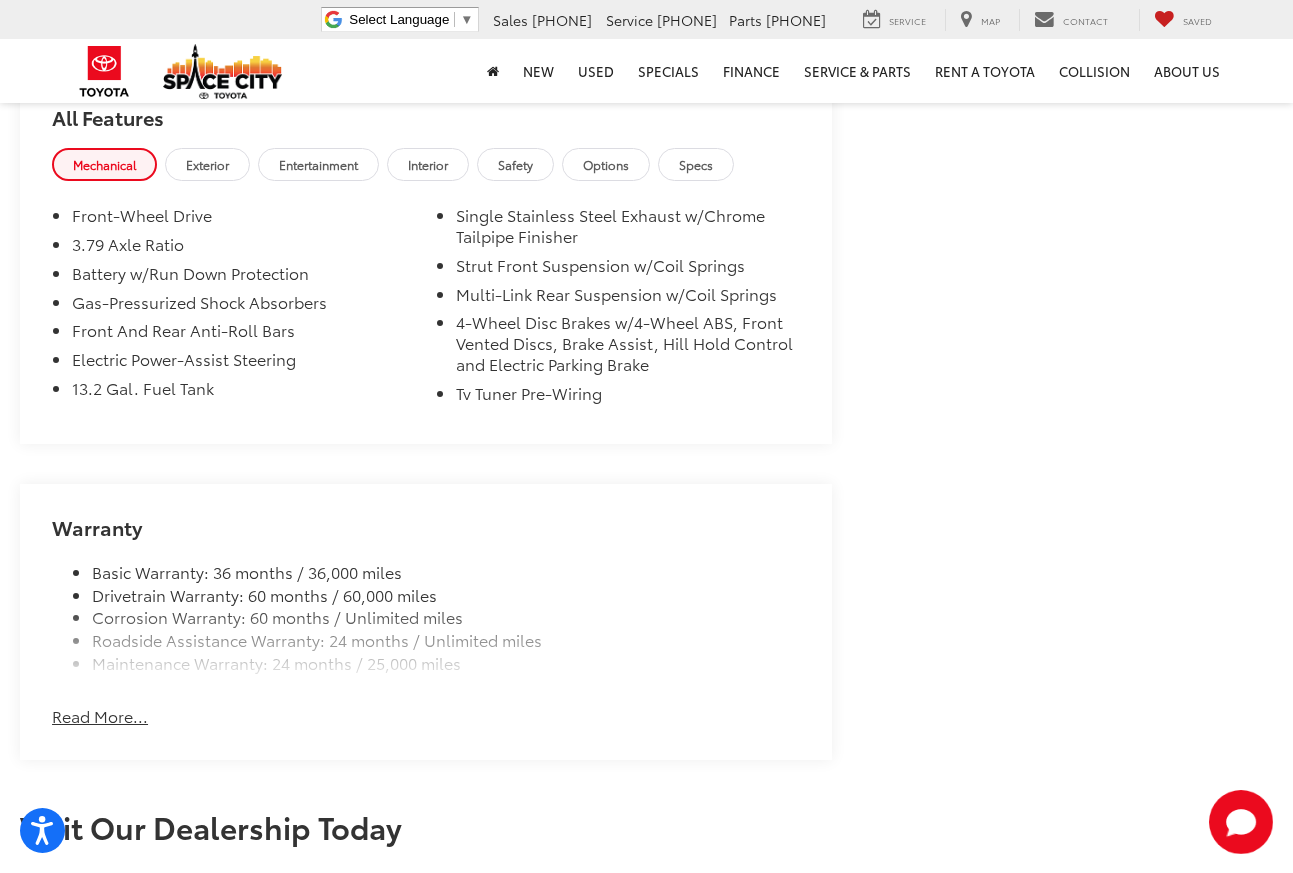click on "Read More..." at bounding box center (100, 716) 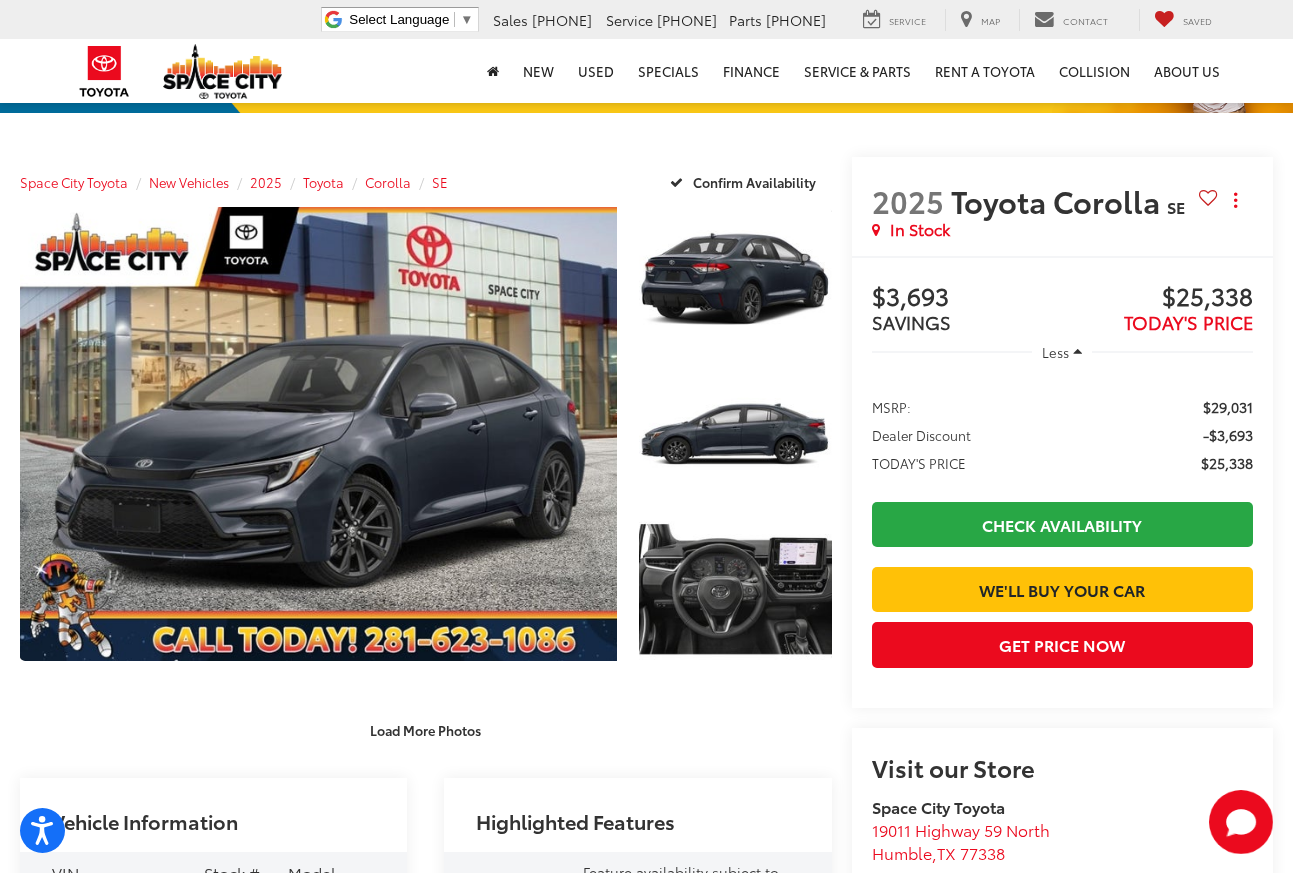 scroll, scrollTop: 135, scrollLeft: 0, axis: vertical 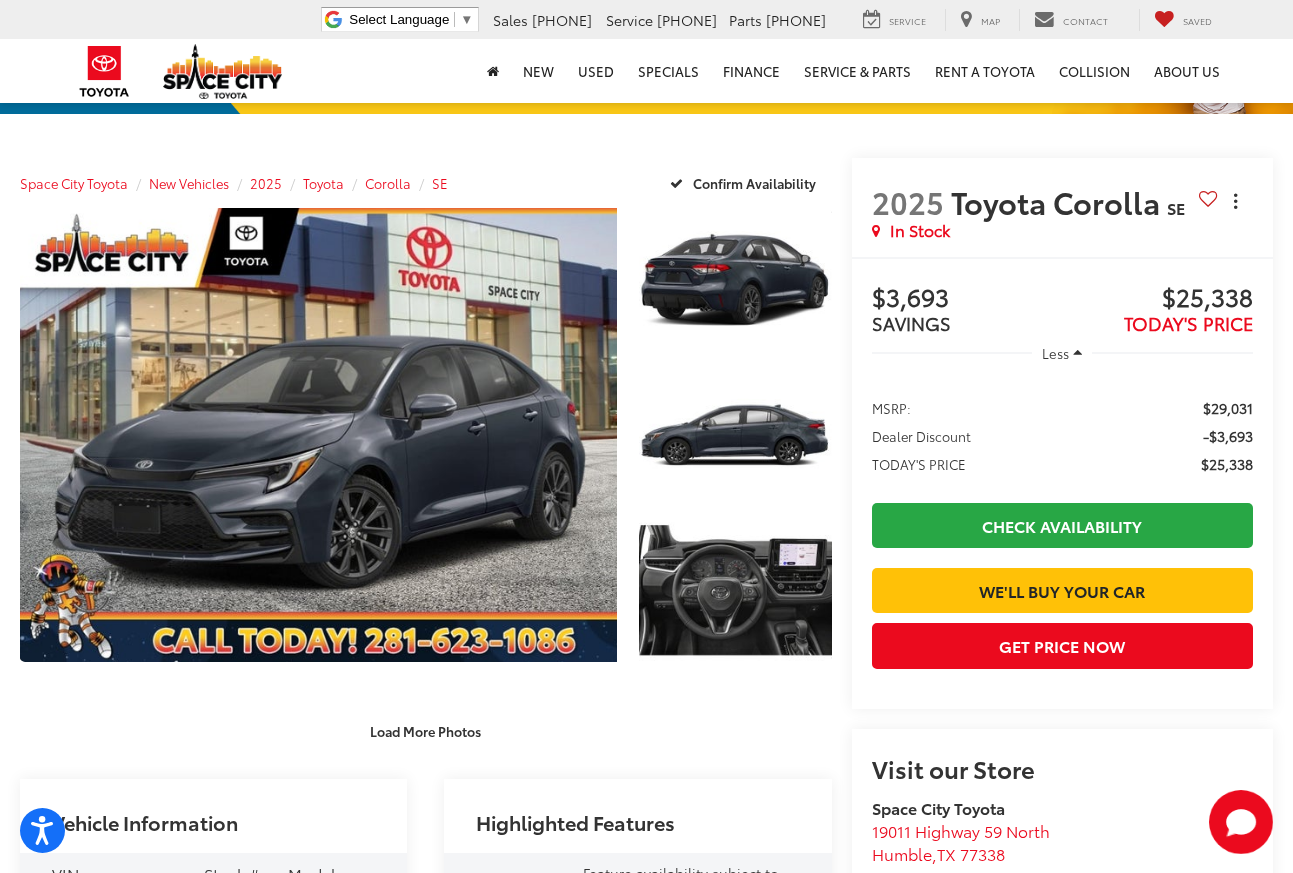click at bounding box center [1235, 201] 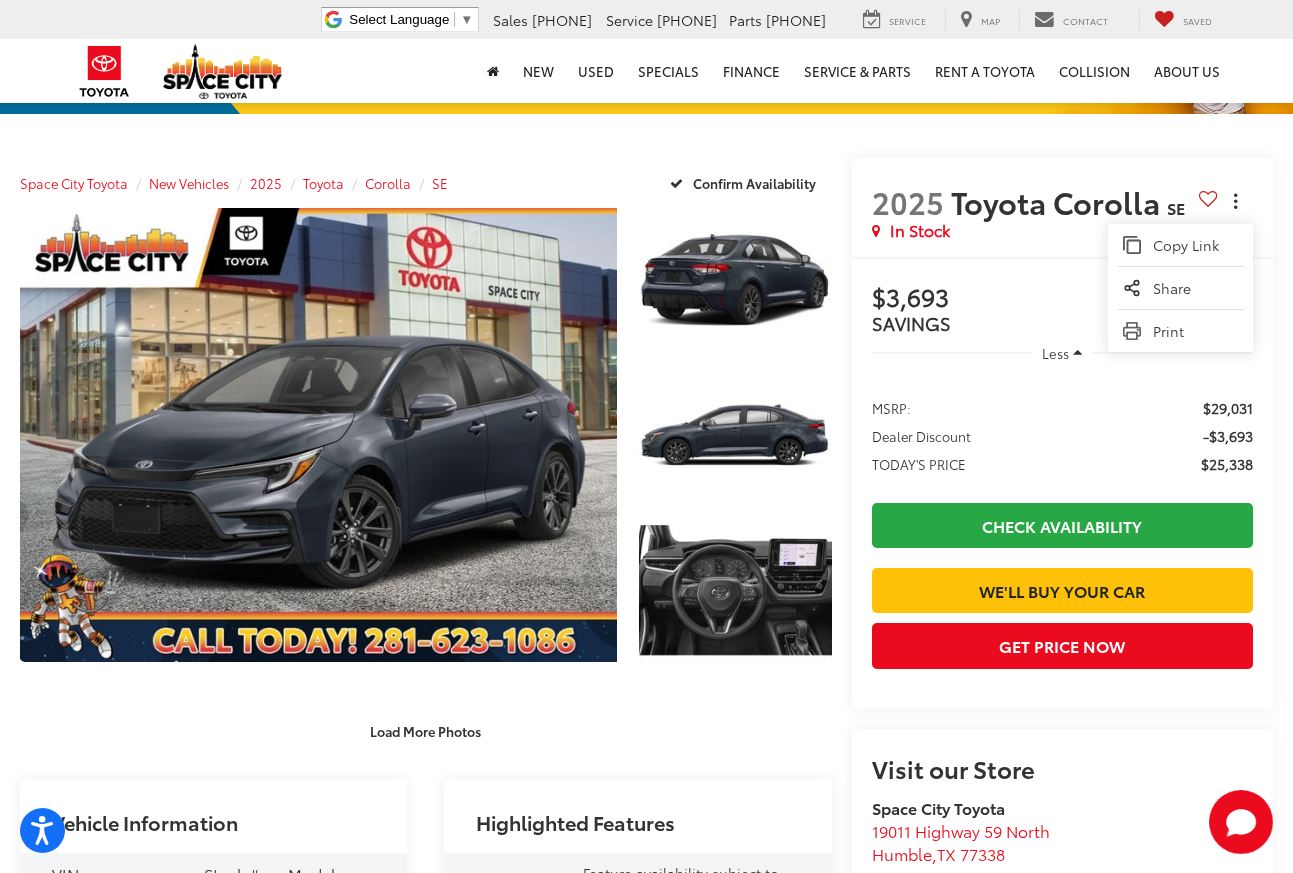 click at bounding box center [1235, 201] 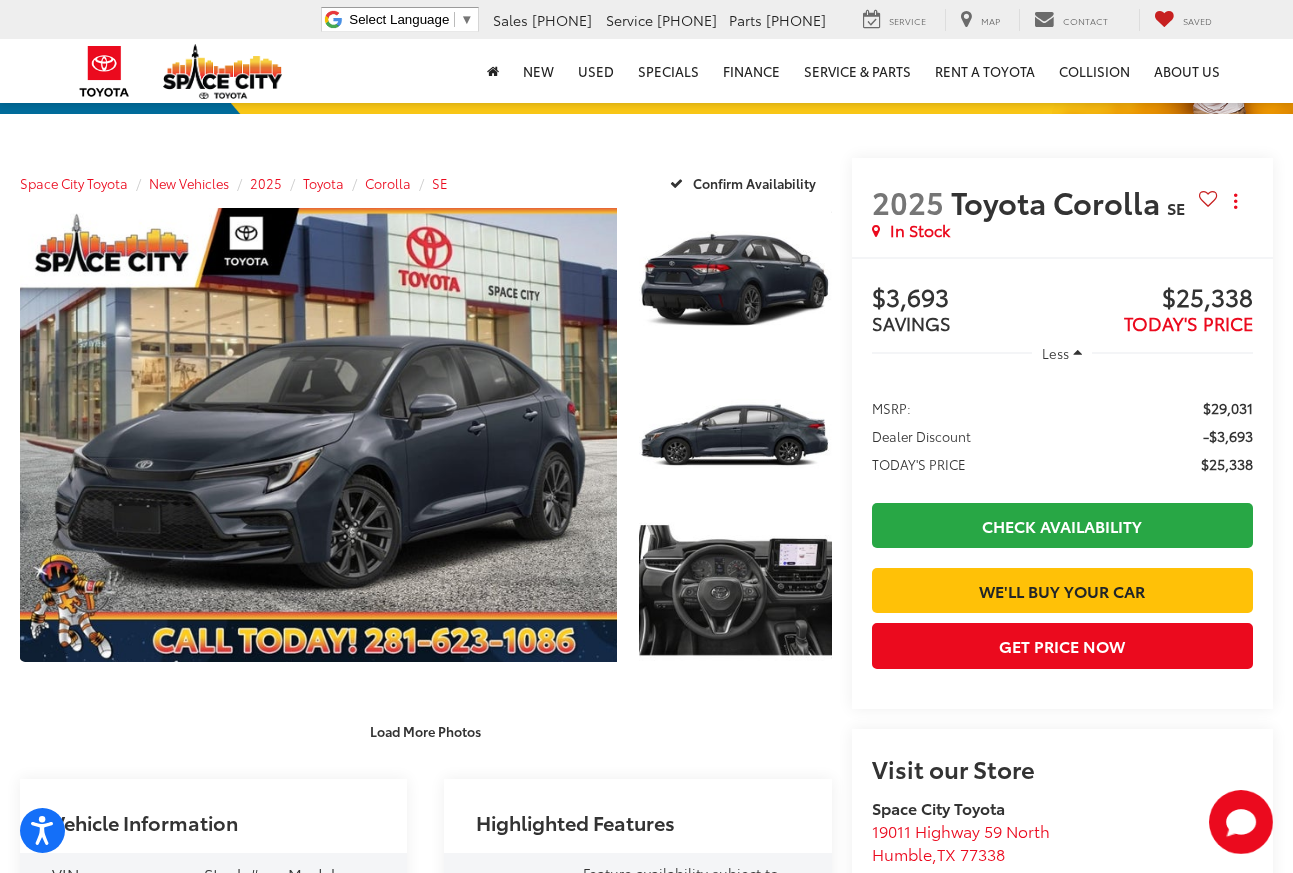 click on "$25,338" at bounding box center (1157, 299) 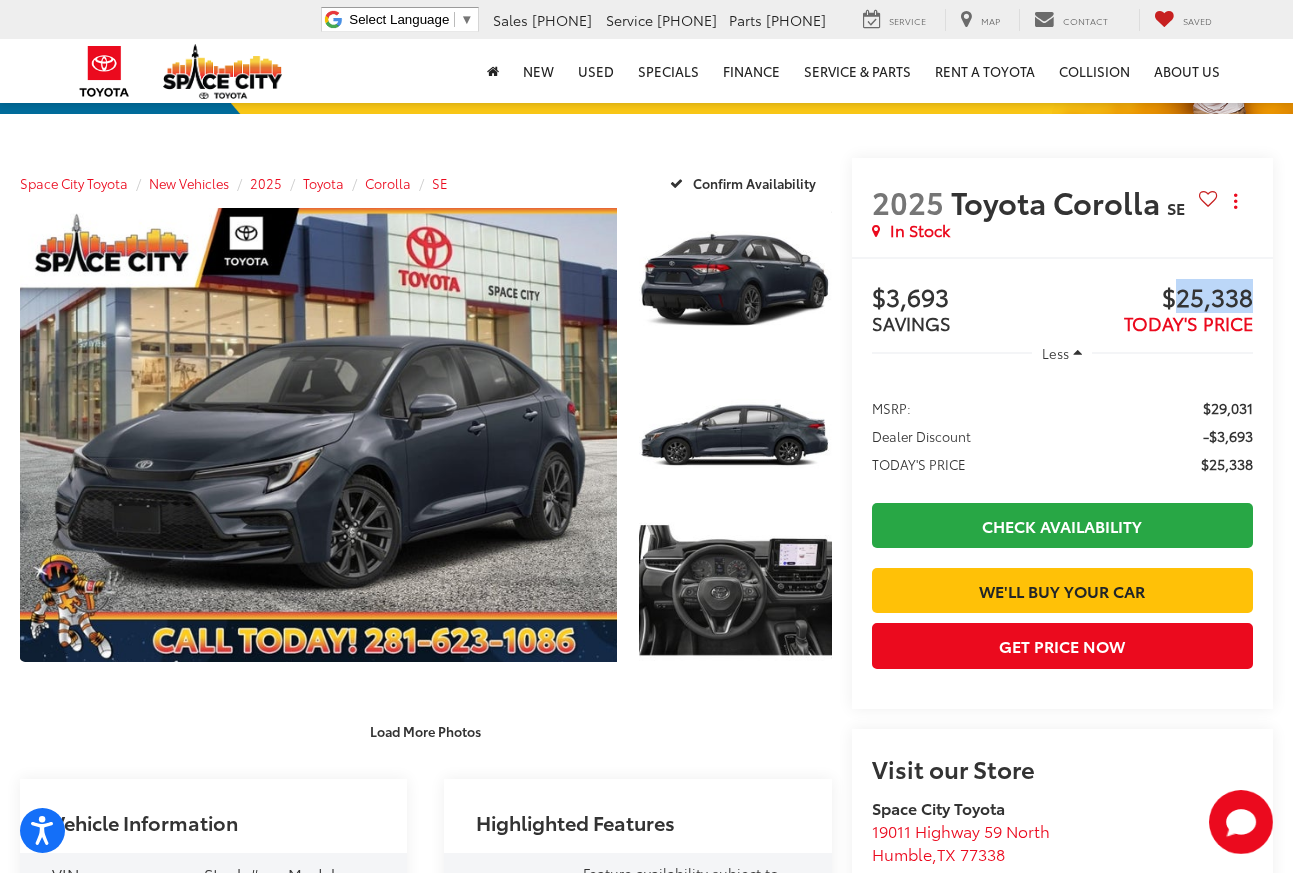 copy on "25,338" 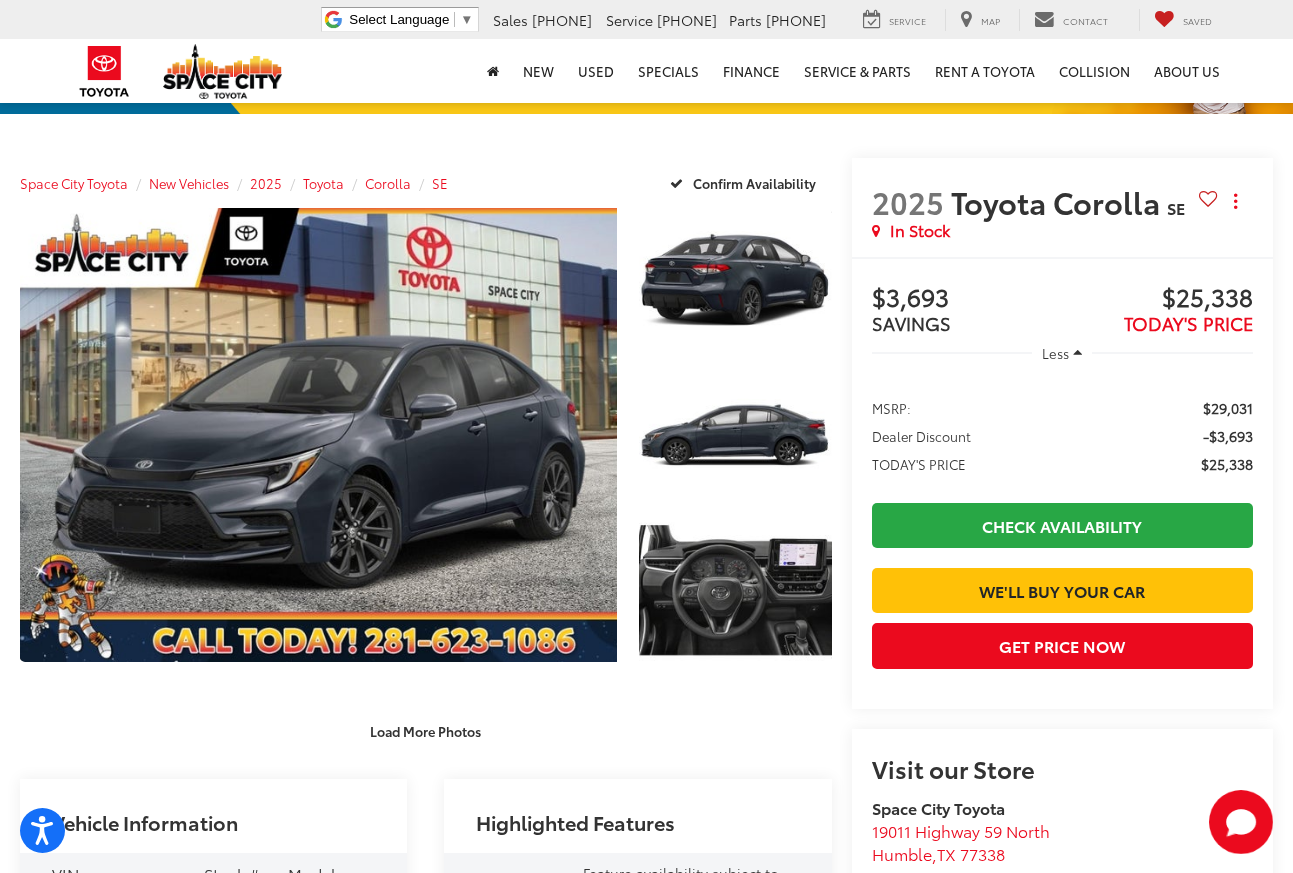 click on "$29,031" at bounding box center (1228, 408) 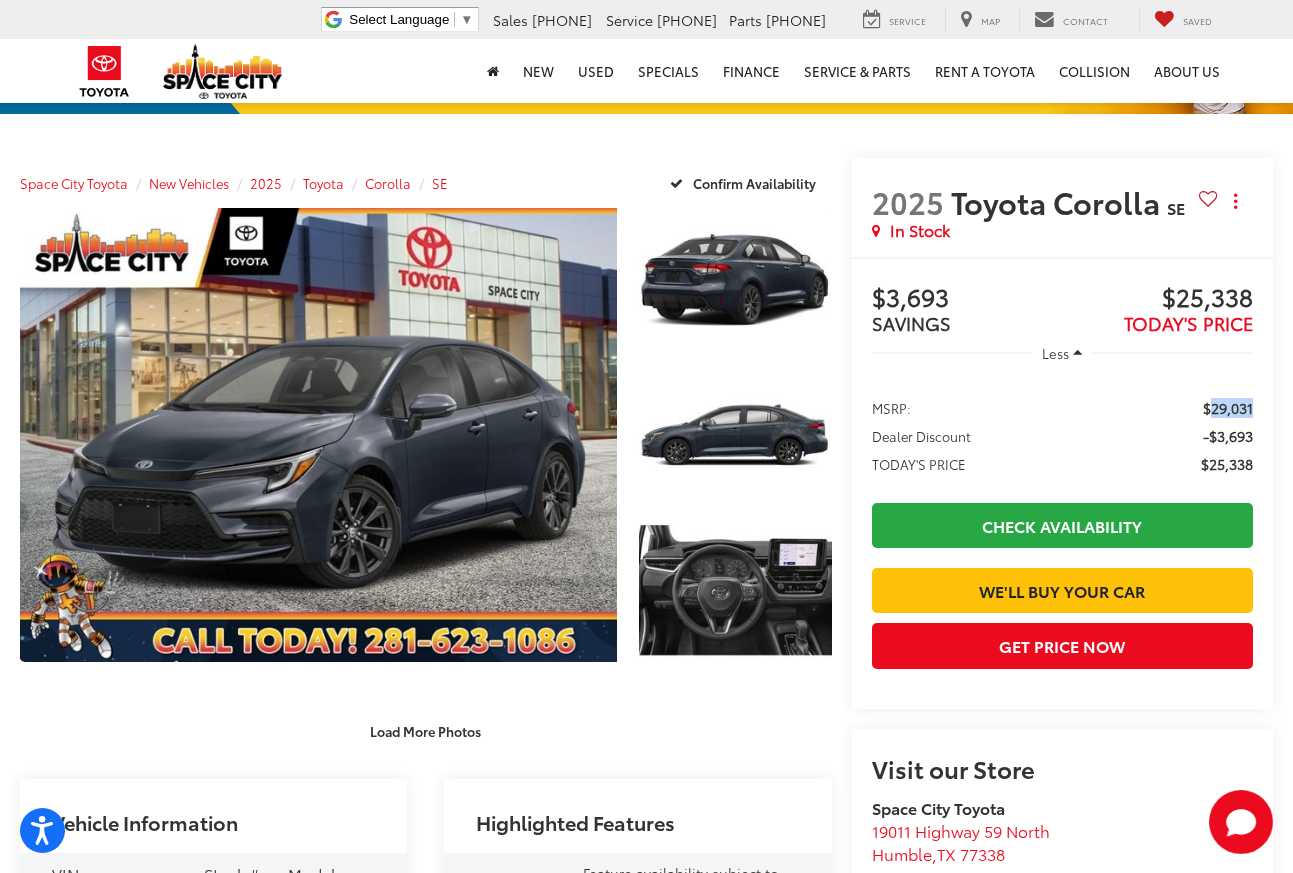 click on "$29,031" at bounding box center (1228, 408) 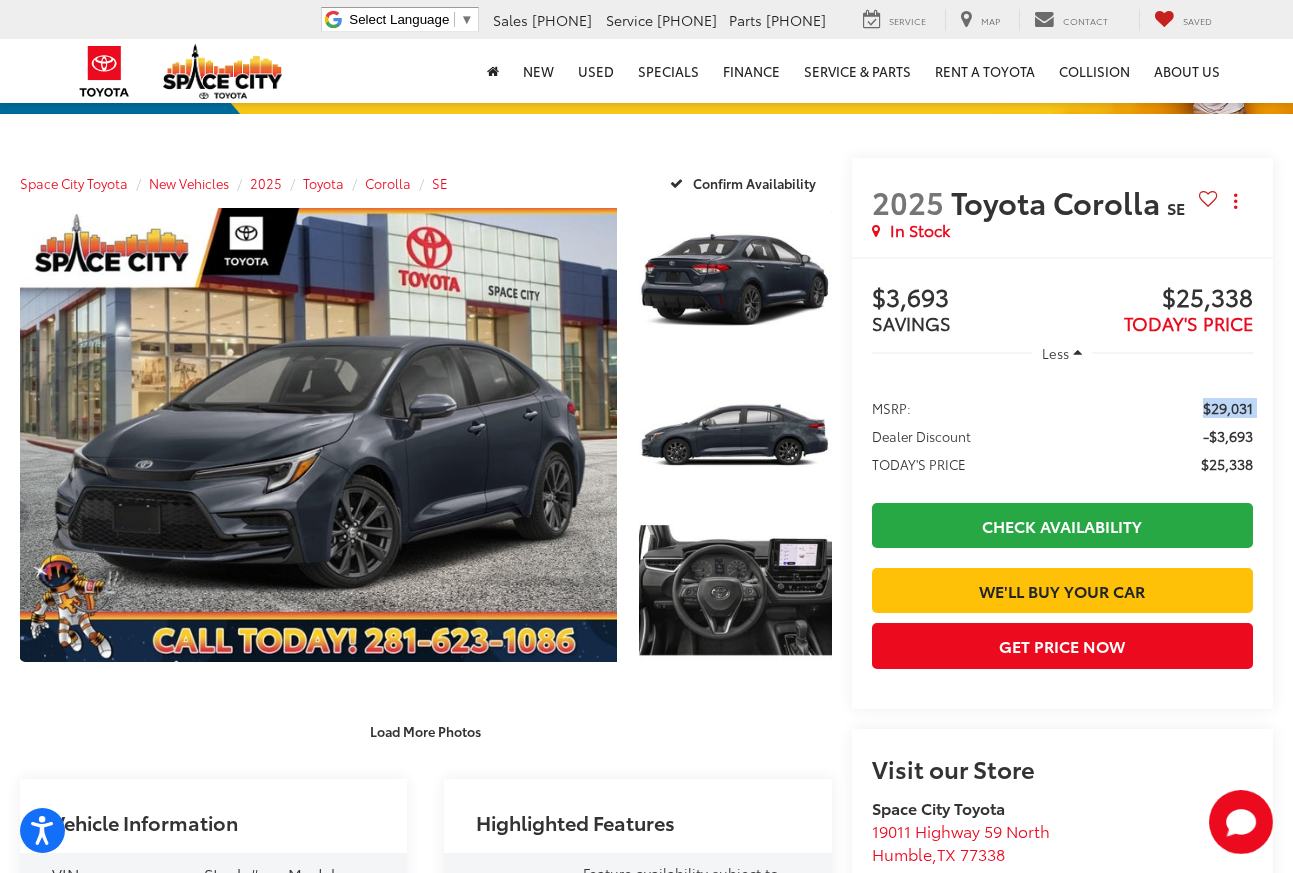 click on "MSRP:
$29,031
Dealer Discount
-$3,693
TODAY'S PRICE
$25,338" at bounding box center [1062, 434] 